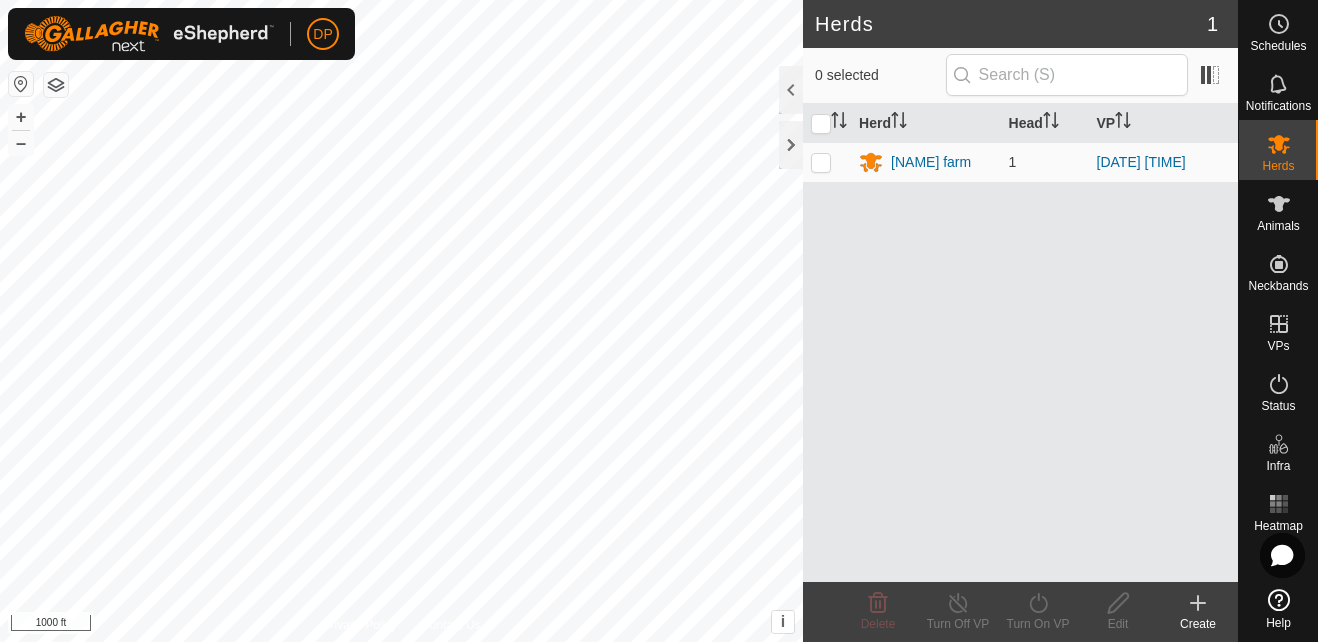 scroll, scrollTop: 0, scrollLeft: 0, axis: both 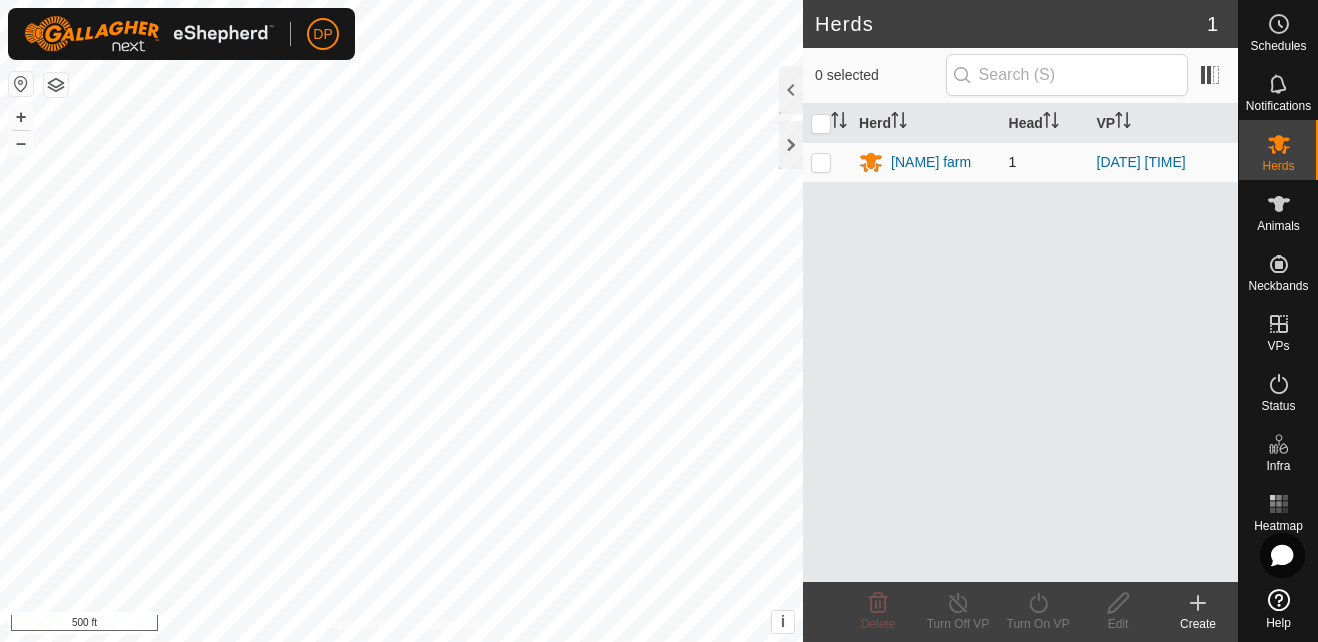 click at bounding box center (821, 162) 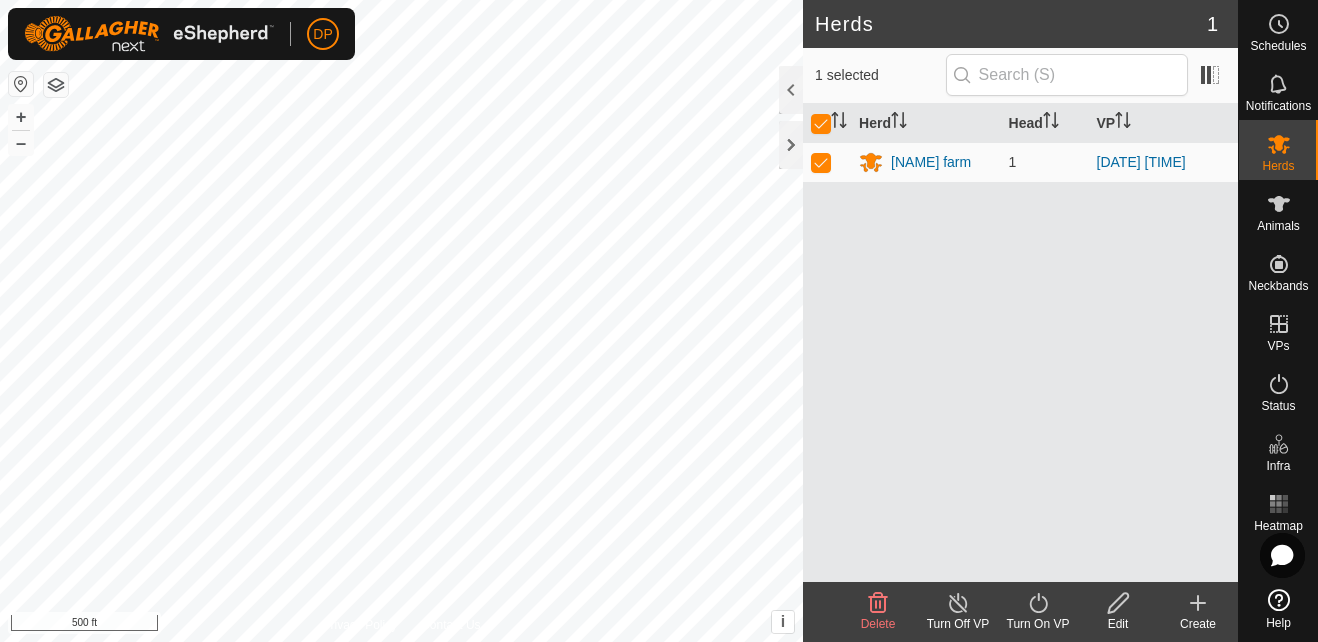 click 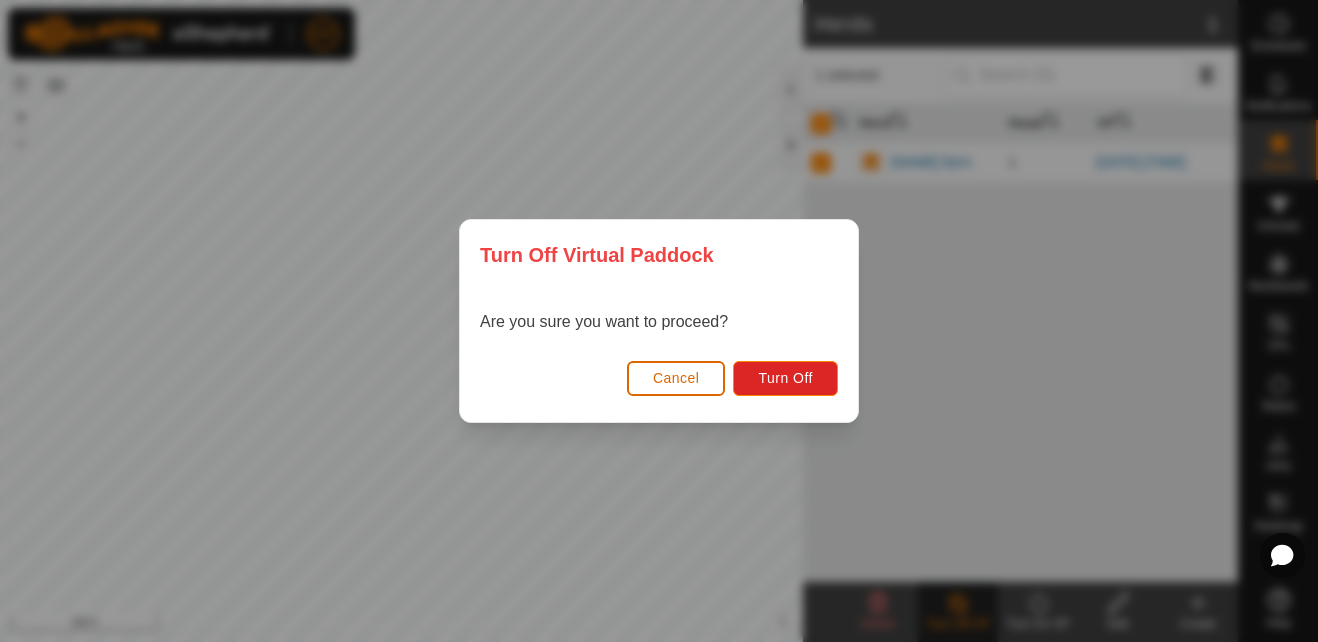 click on "Cancel" at bounding box center [676, 378] 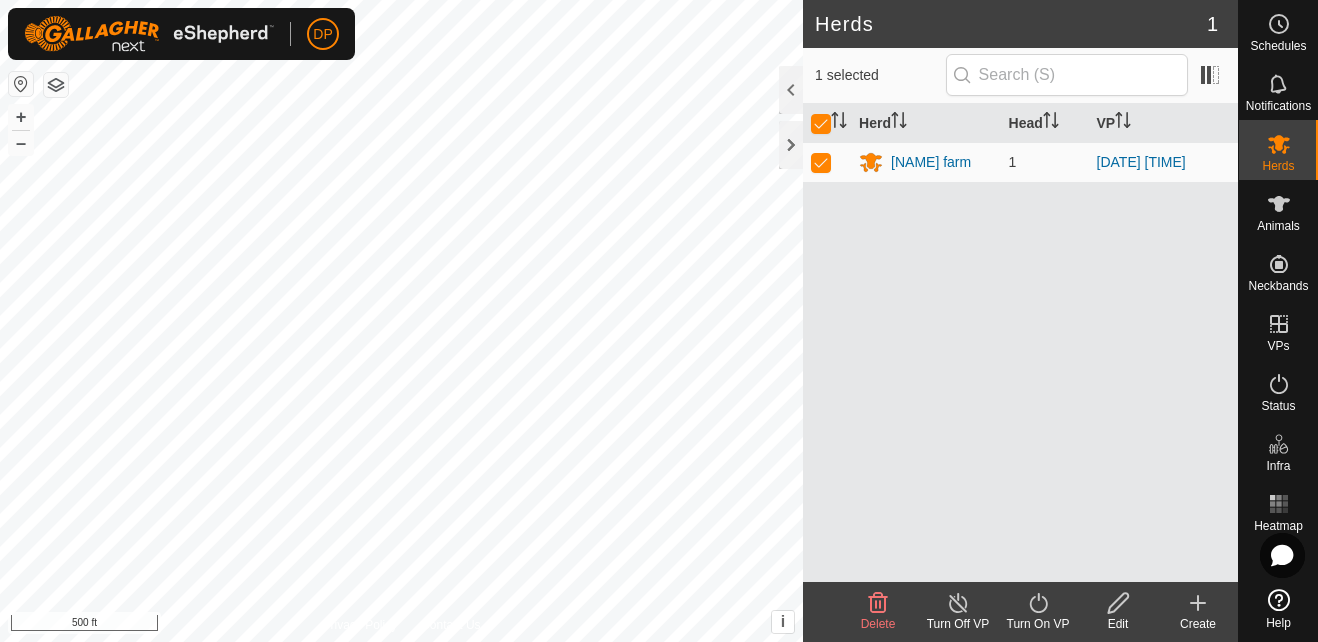 click 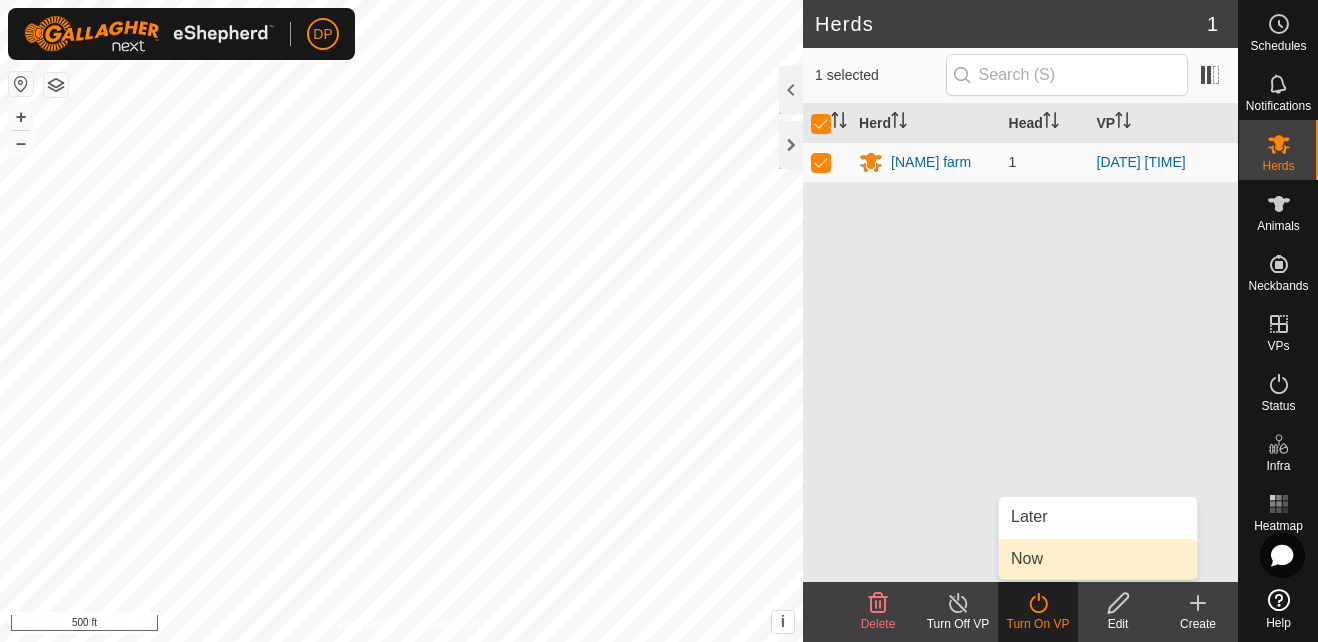 click on "Now" at bounding box center (1098, 559) 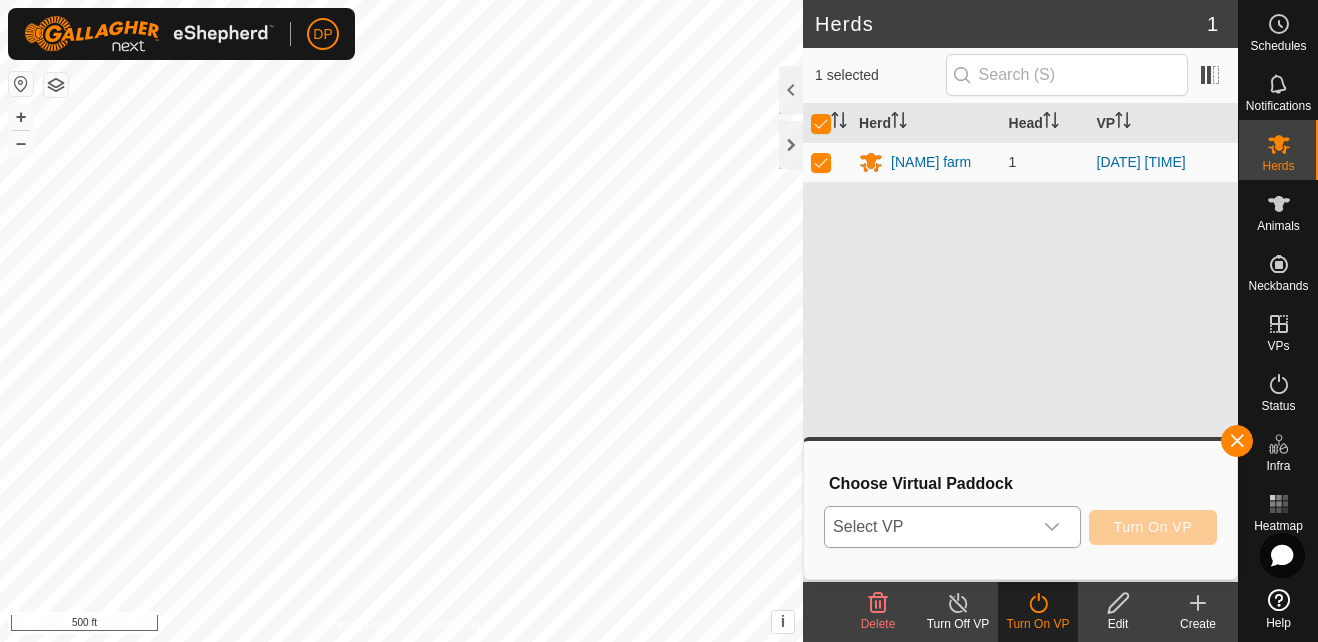 click 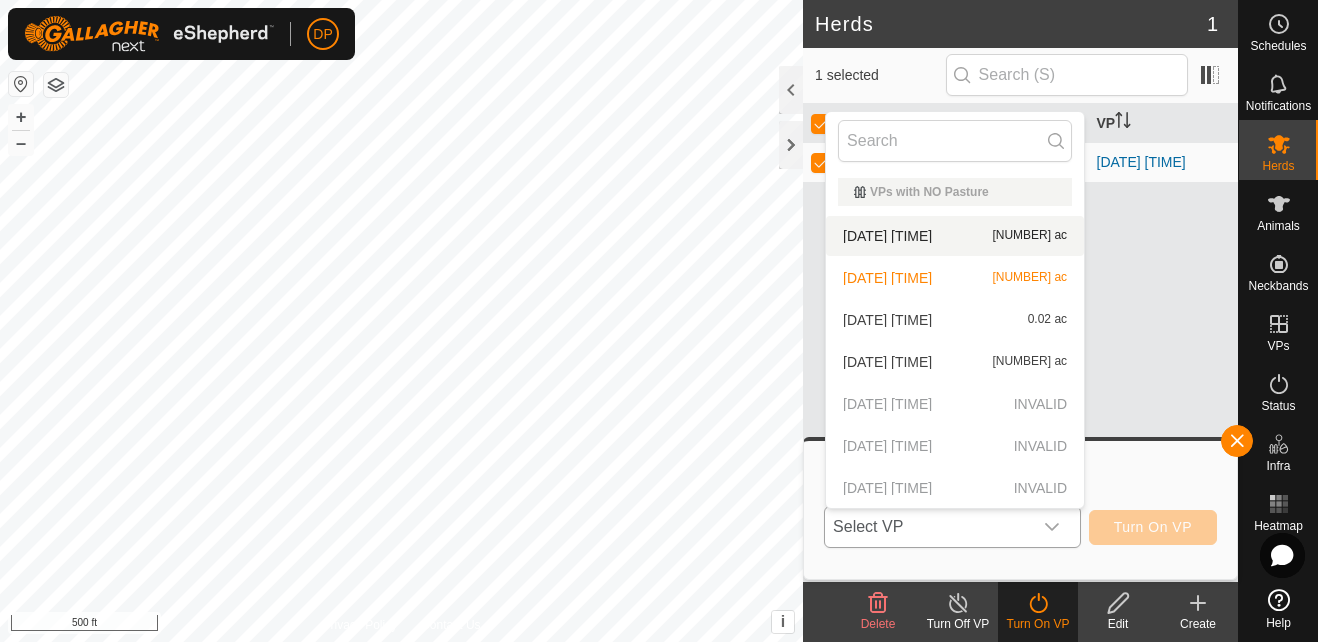 click on "[DATE] [TIME] [NUMBER] ac" at bounding box center [955, 236] 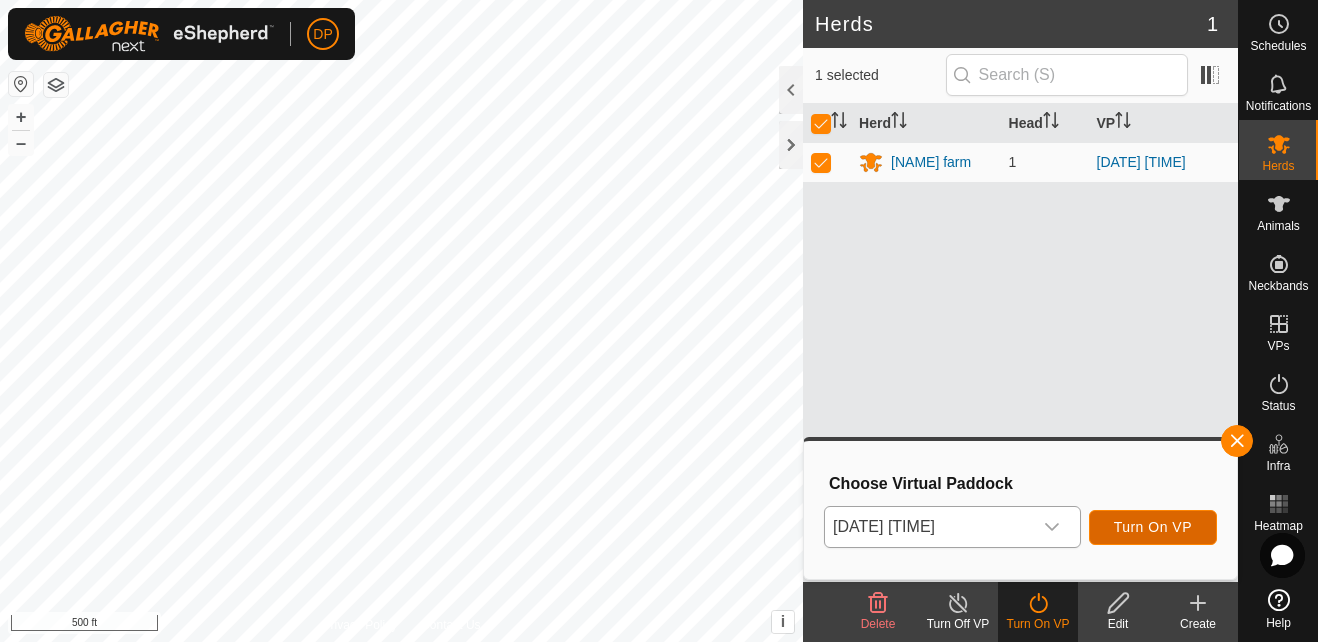 click on "Turn On VP" at bounding box center (1153, 527) 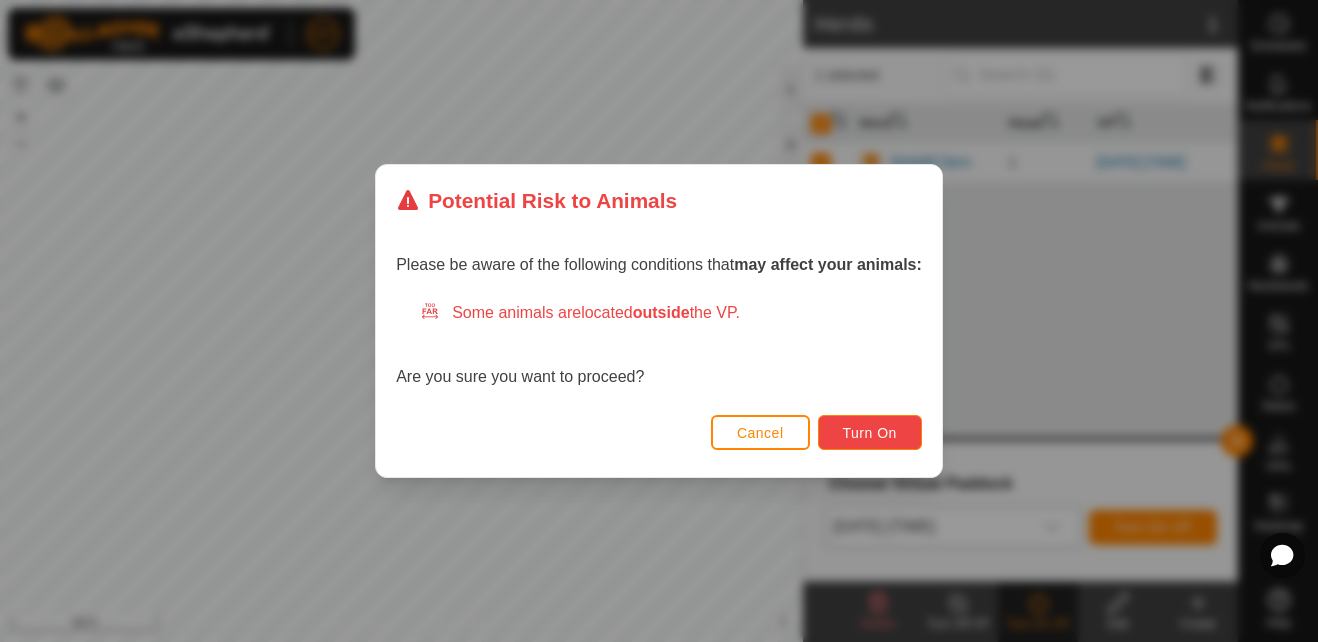 click on "Turn On" at bounding box center (870, 433) 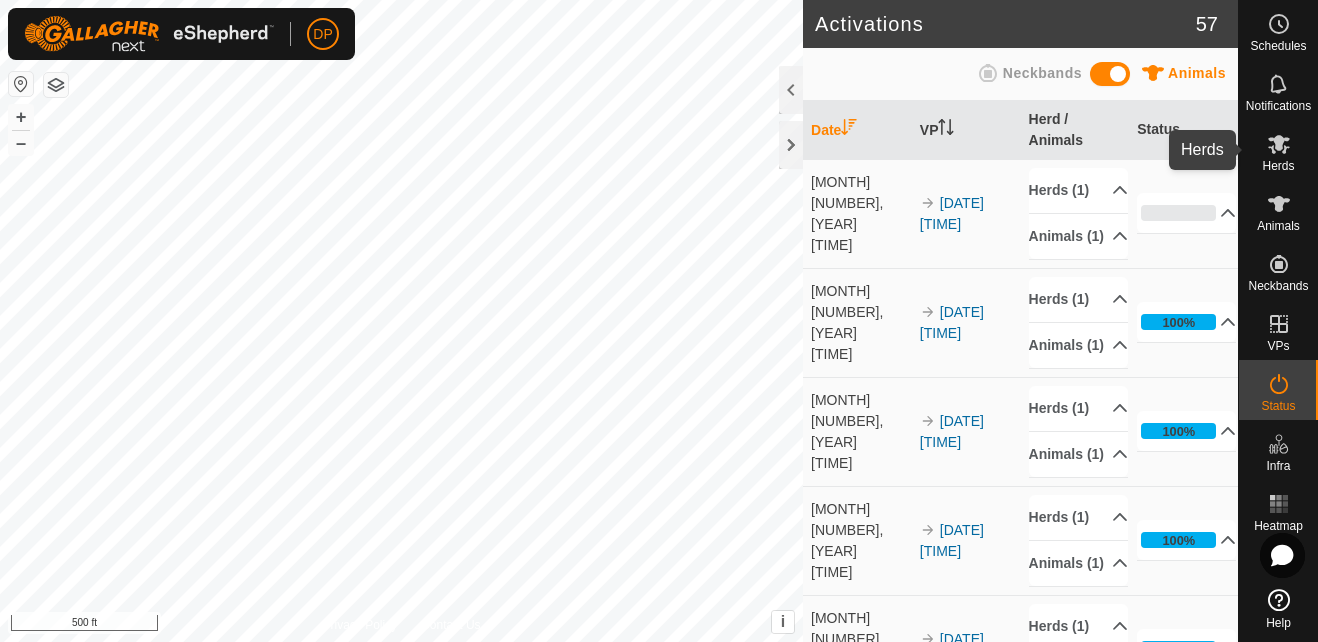 click 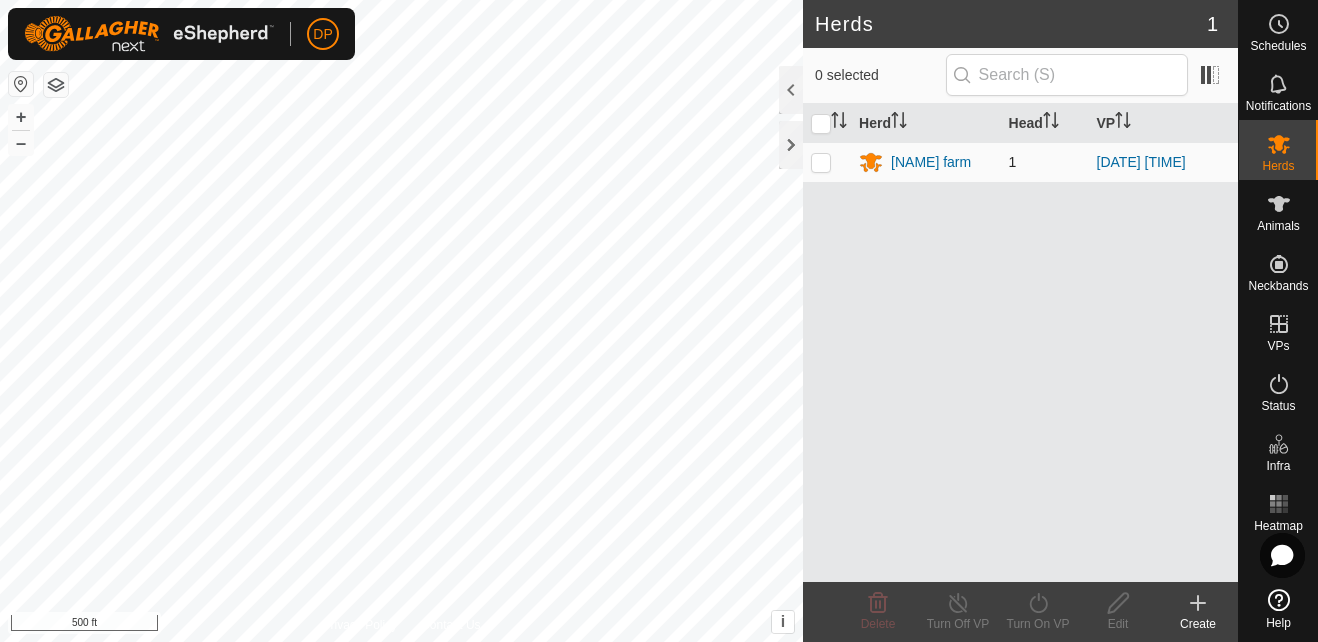 click at bounding box center (821, 162) 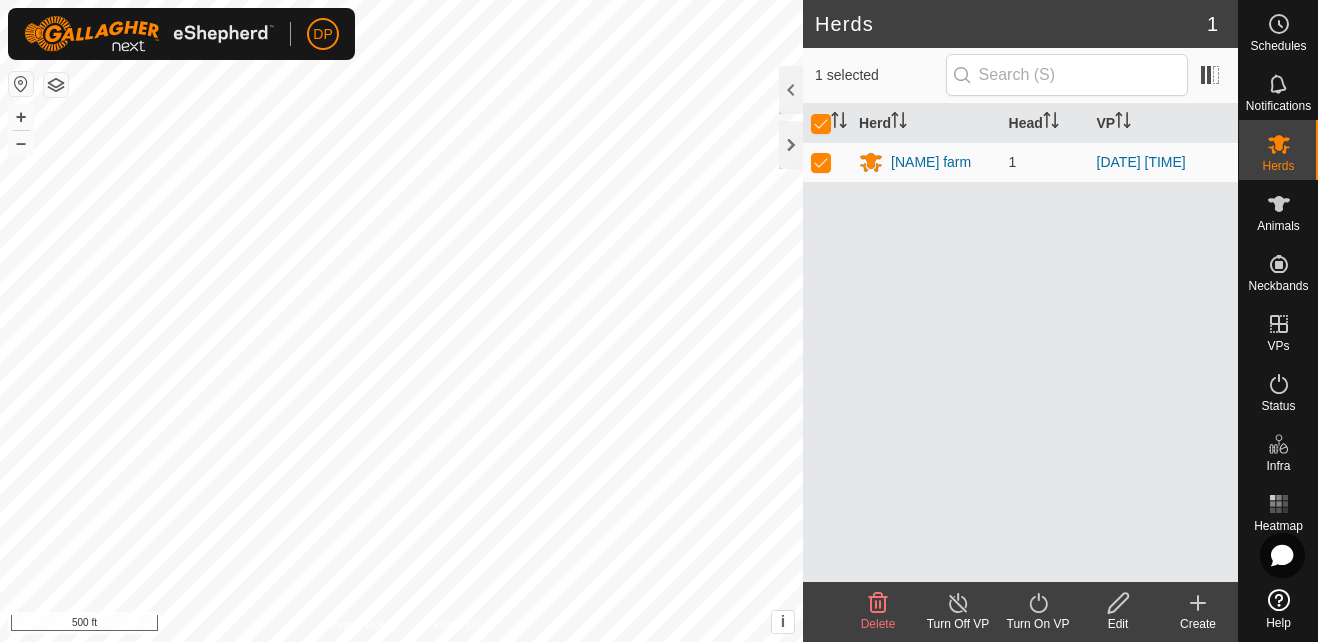 click 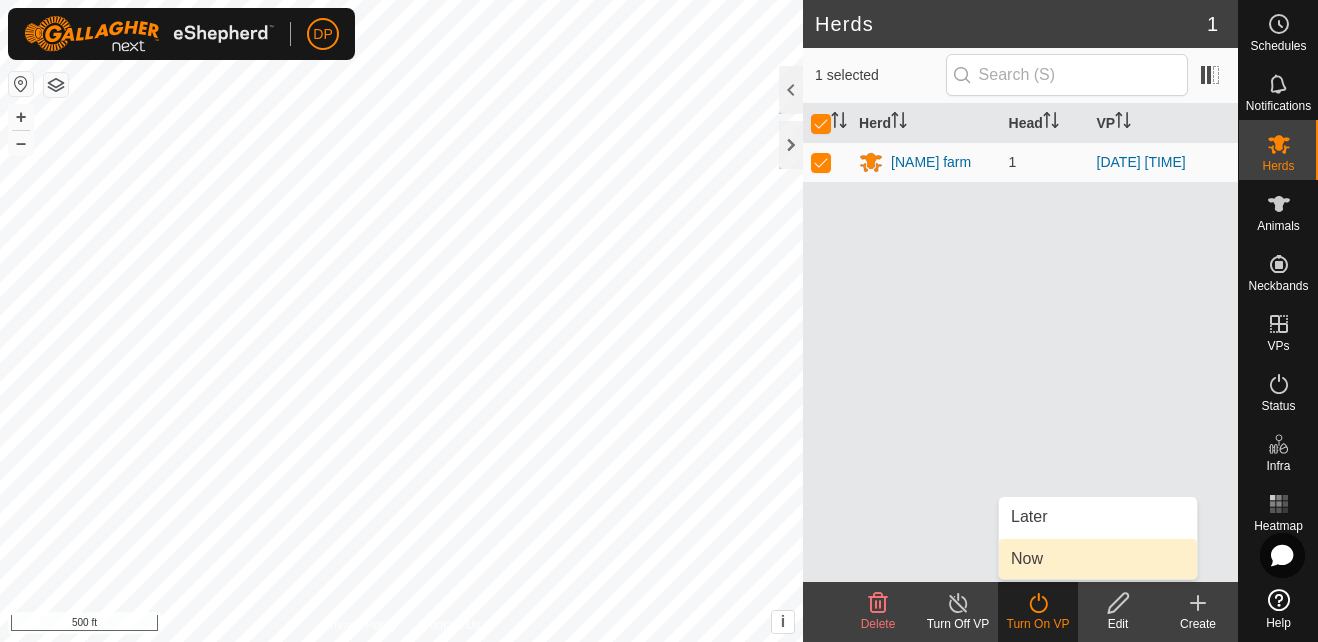 click on "Now" at bounding box center (1098, 559) 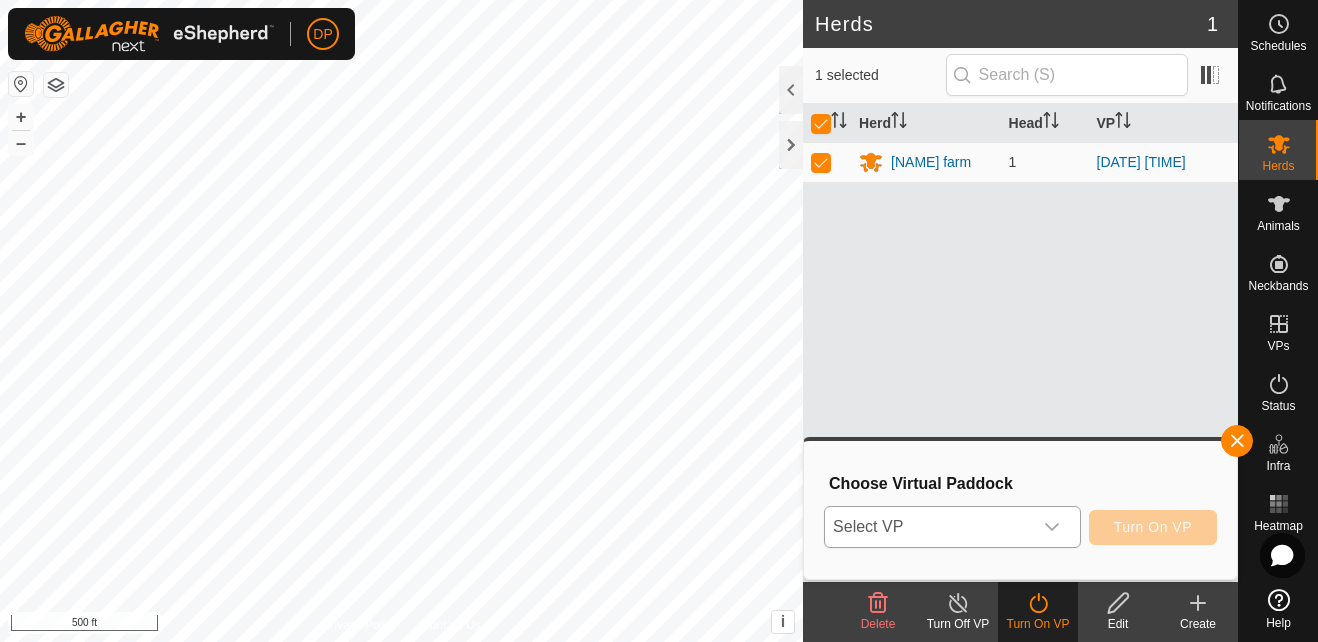 click 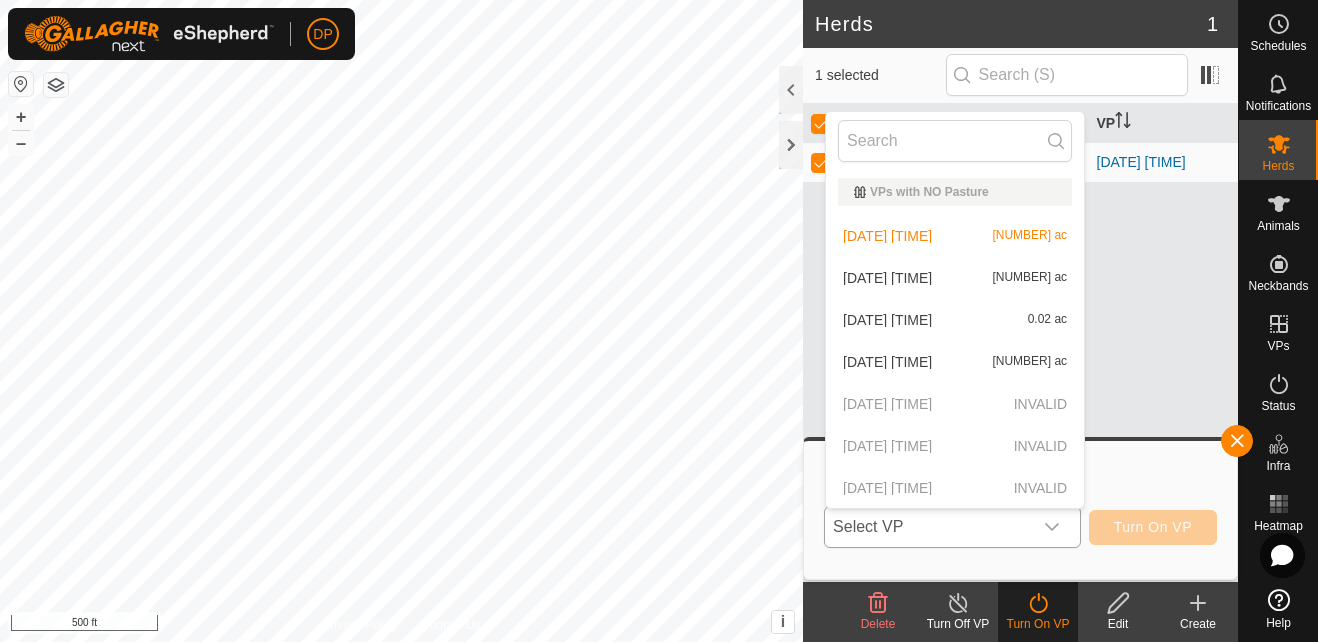 click on "[DATE] [TIME] [NUMBER] ac" at bounding box center [955, 320] 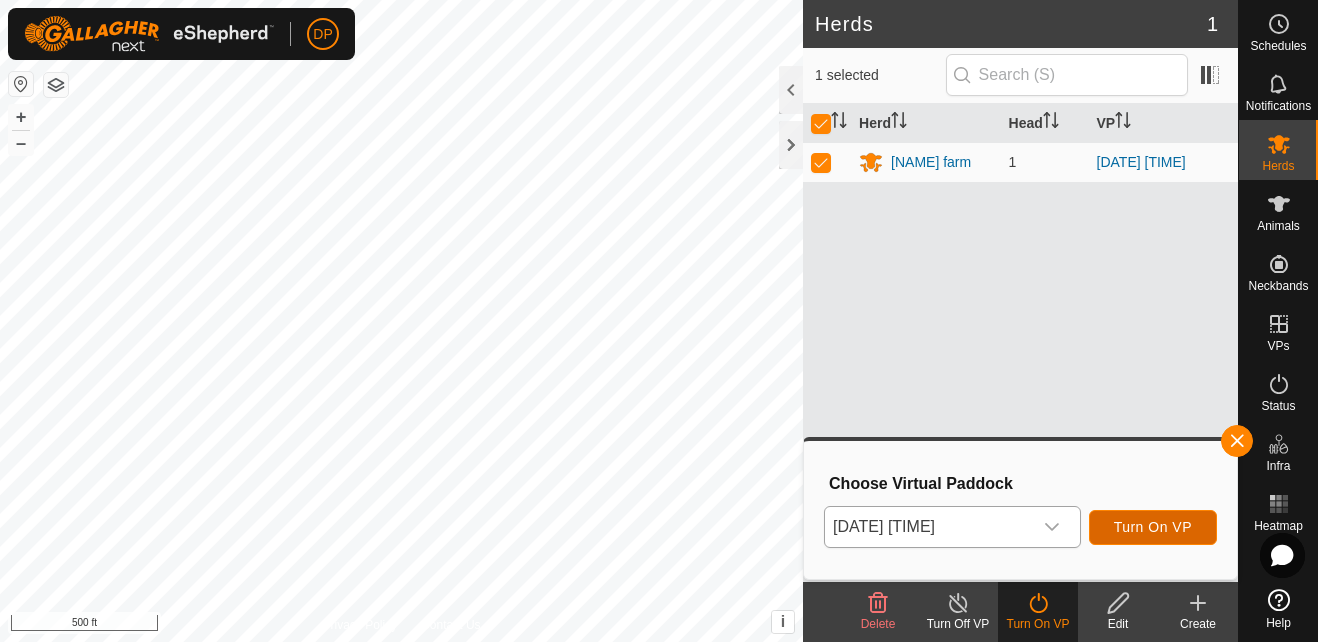 click on "Turn On VP" at bounding box center (1153, 527) 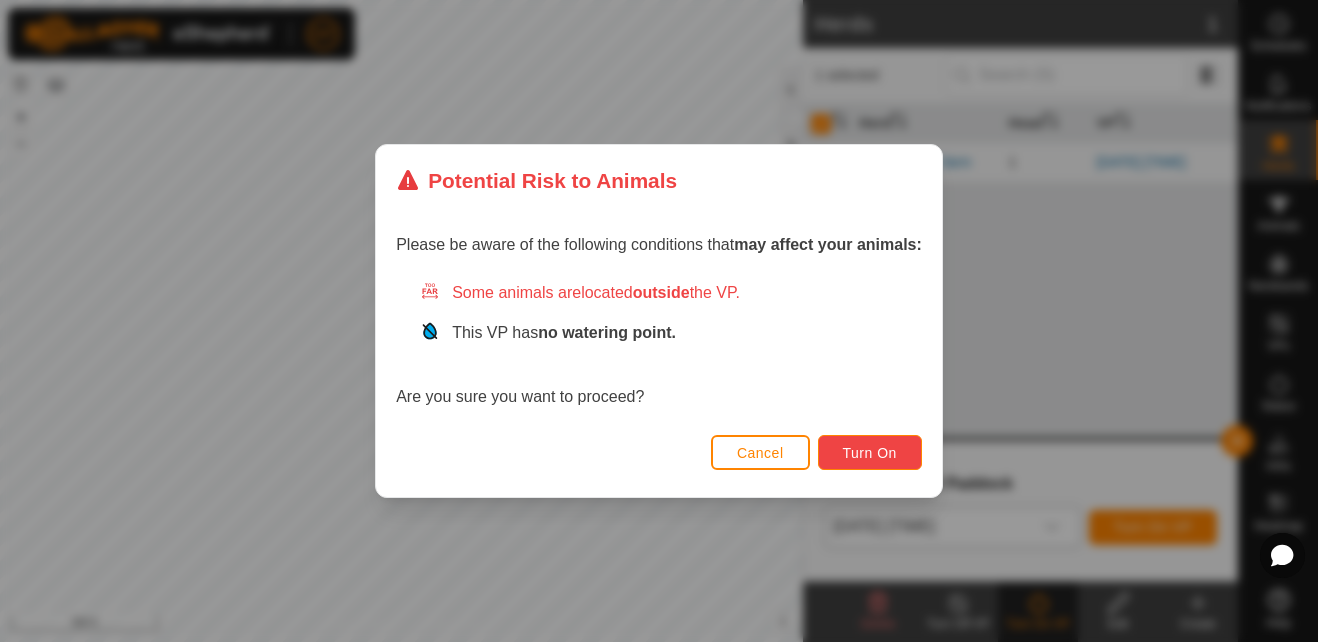click on "Turn On" at bounding box center [870, 453] 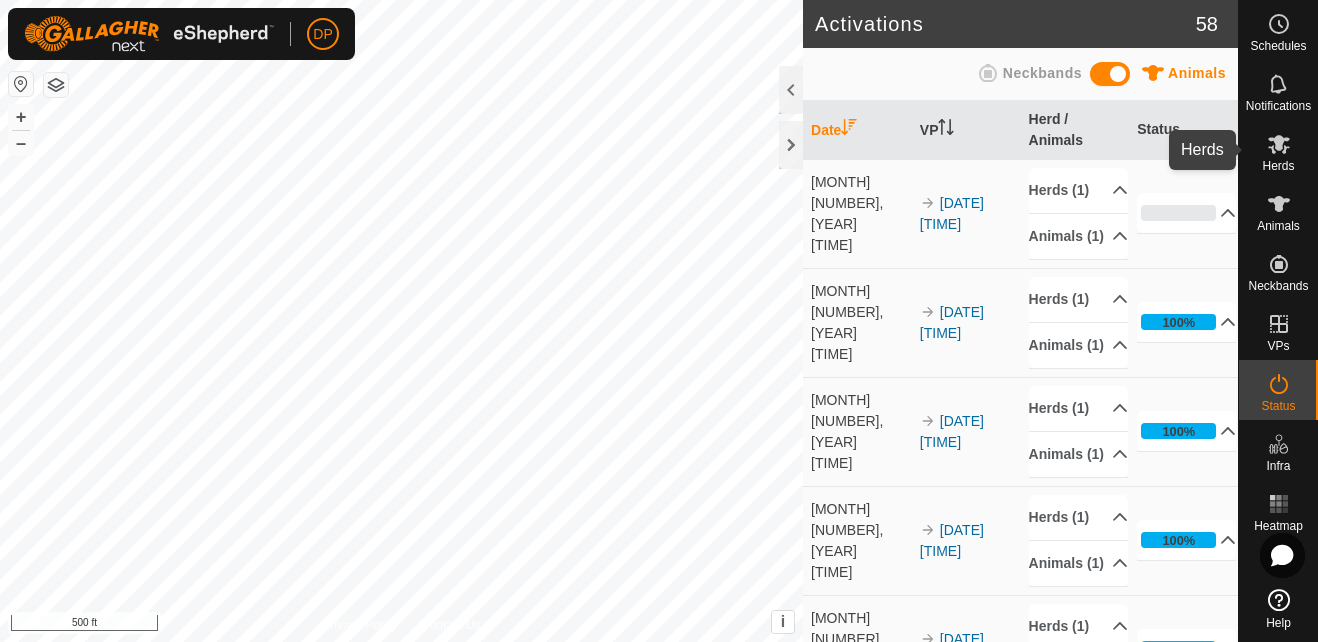 click 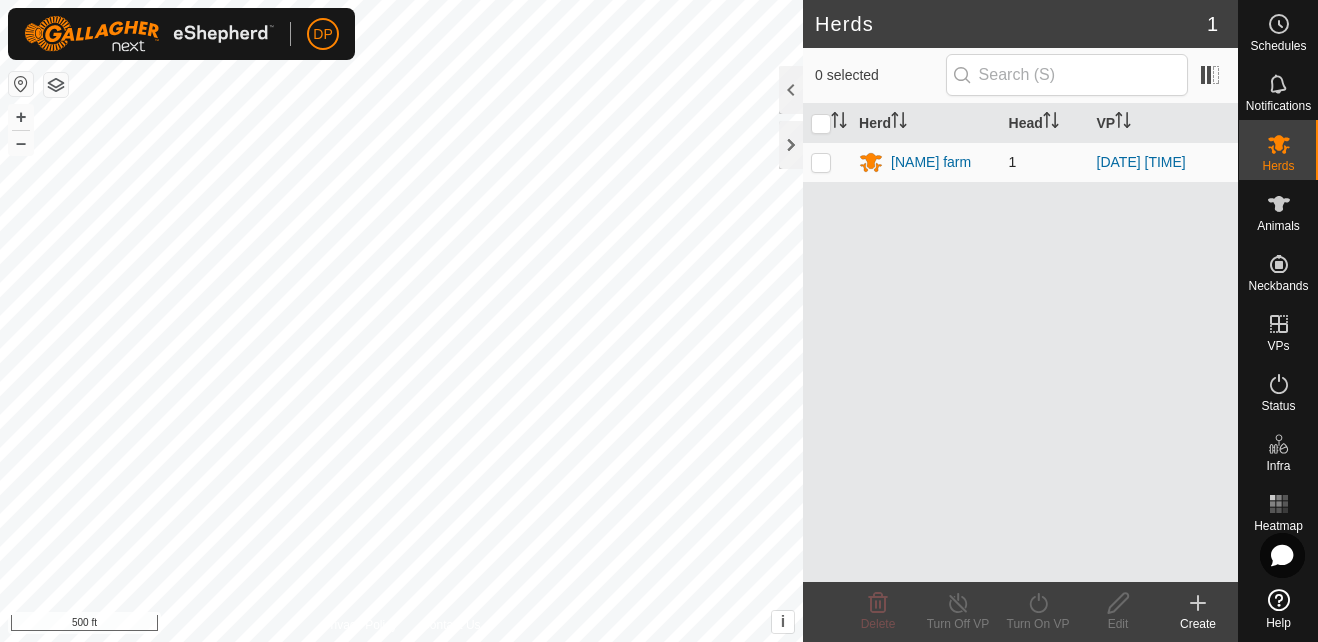 click at bounding box center [821, 162] 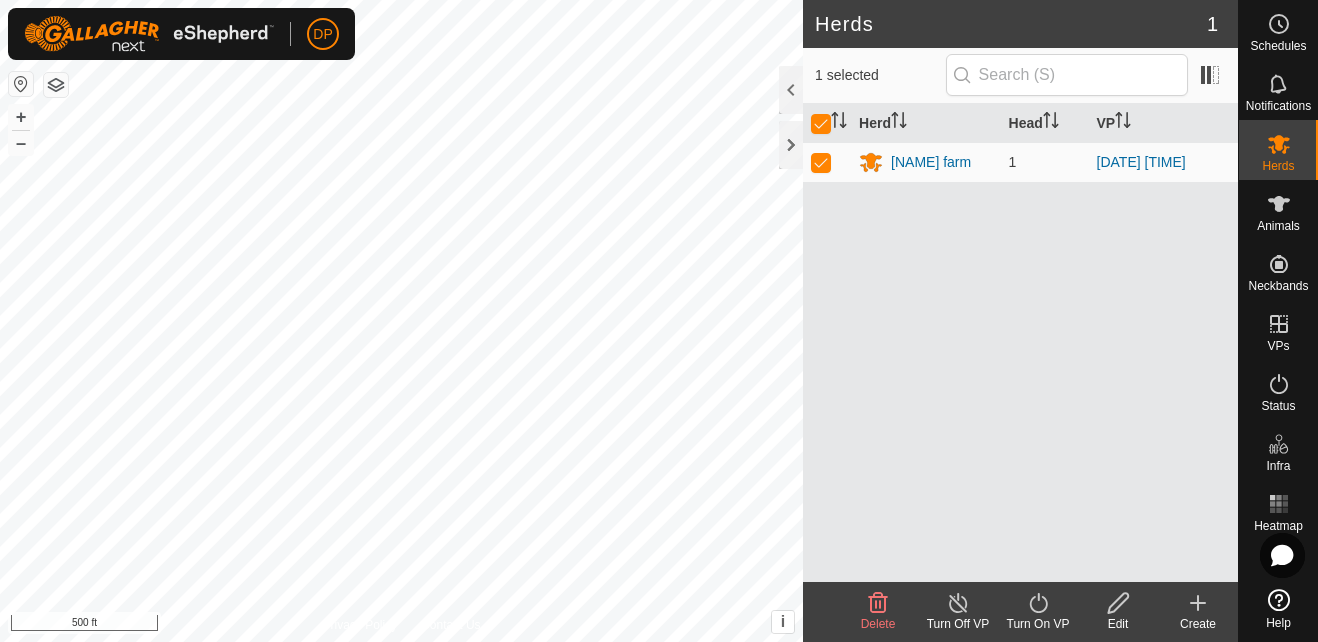 click 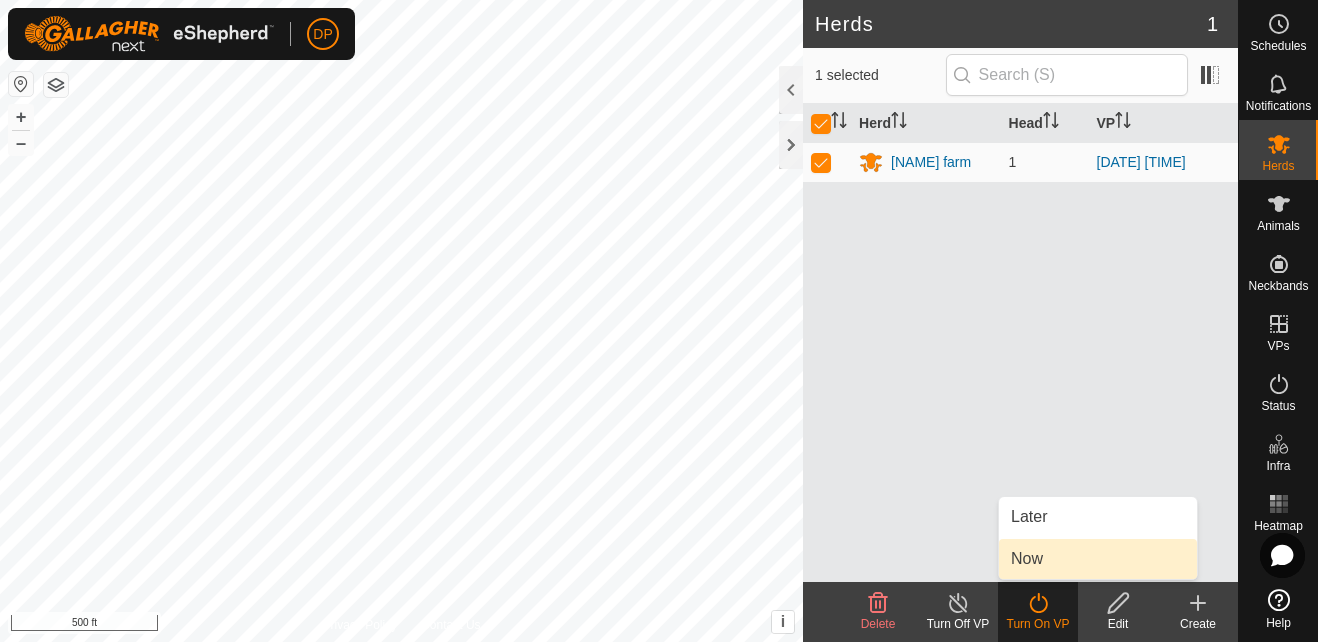 click on "Now" at bounding box center [1098, 559] 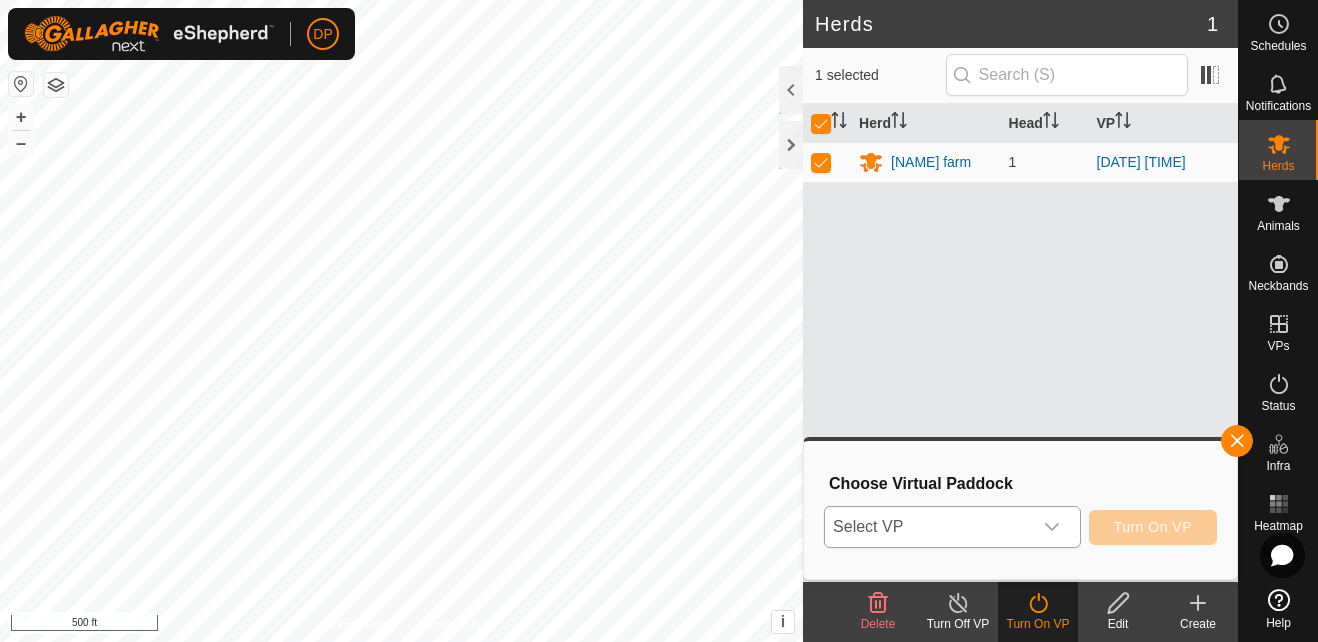 click 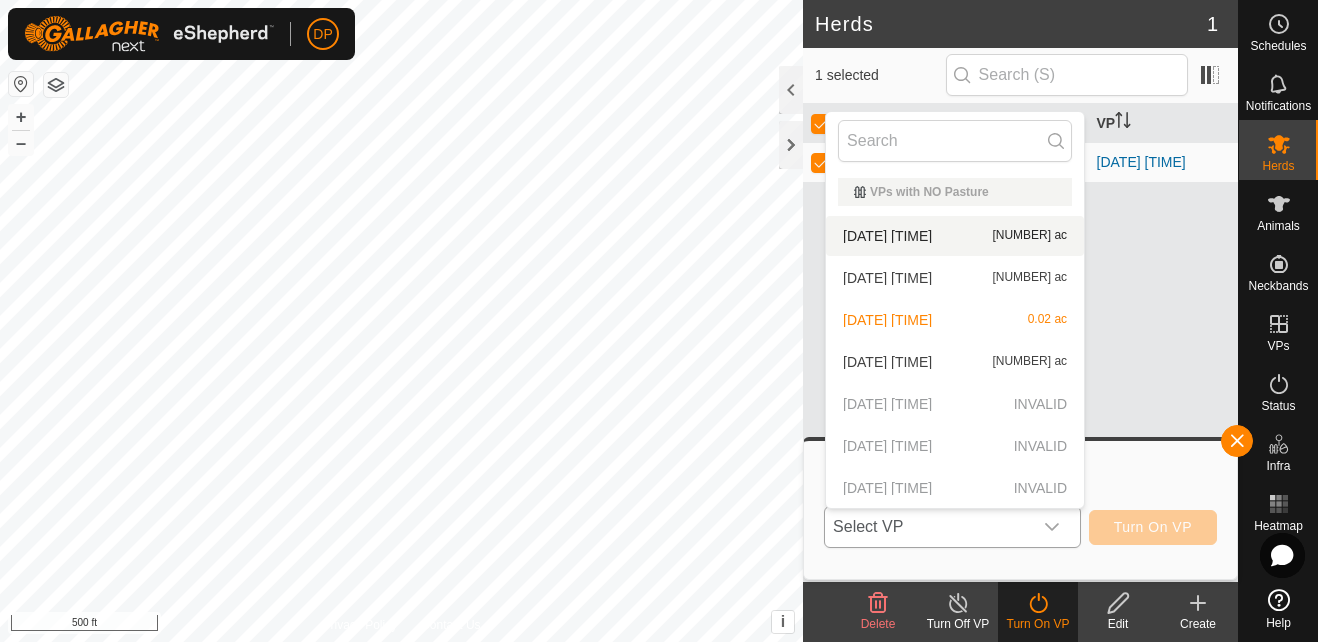 click on "[DATE] [TIME] [NUMBER] ac" at bounding box center (955, 236) 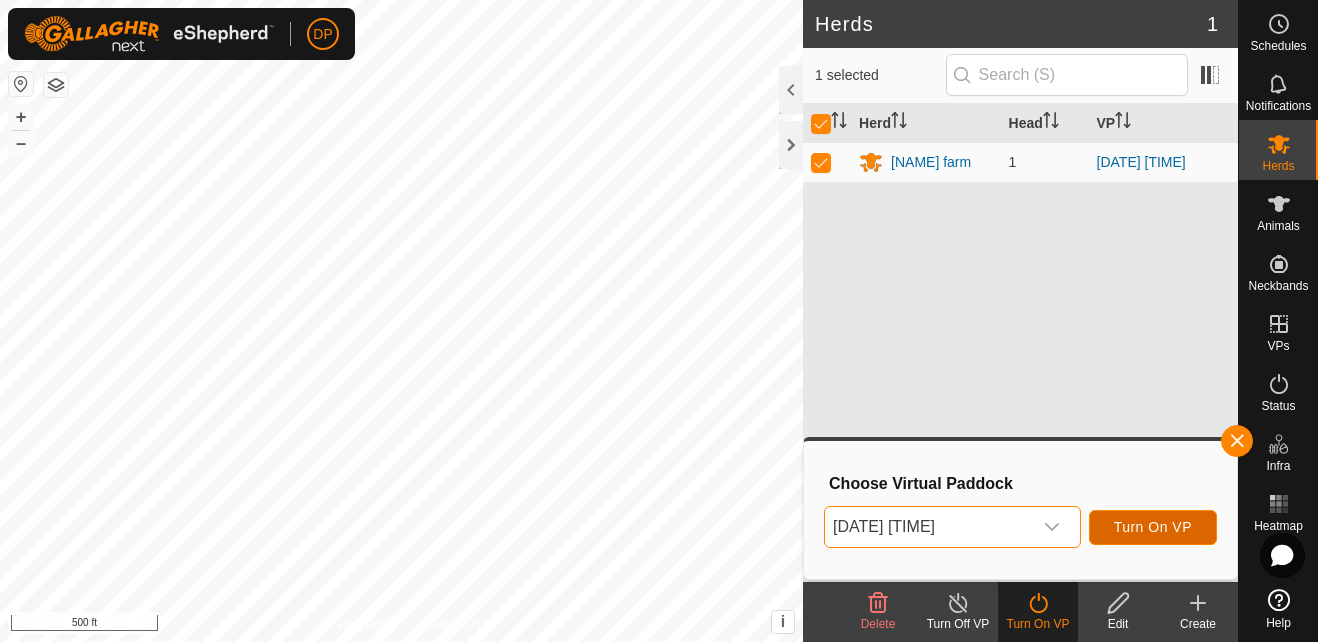 click on "Turn On VP" at bounding box center [1153, 527] 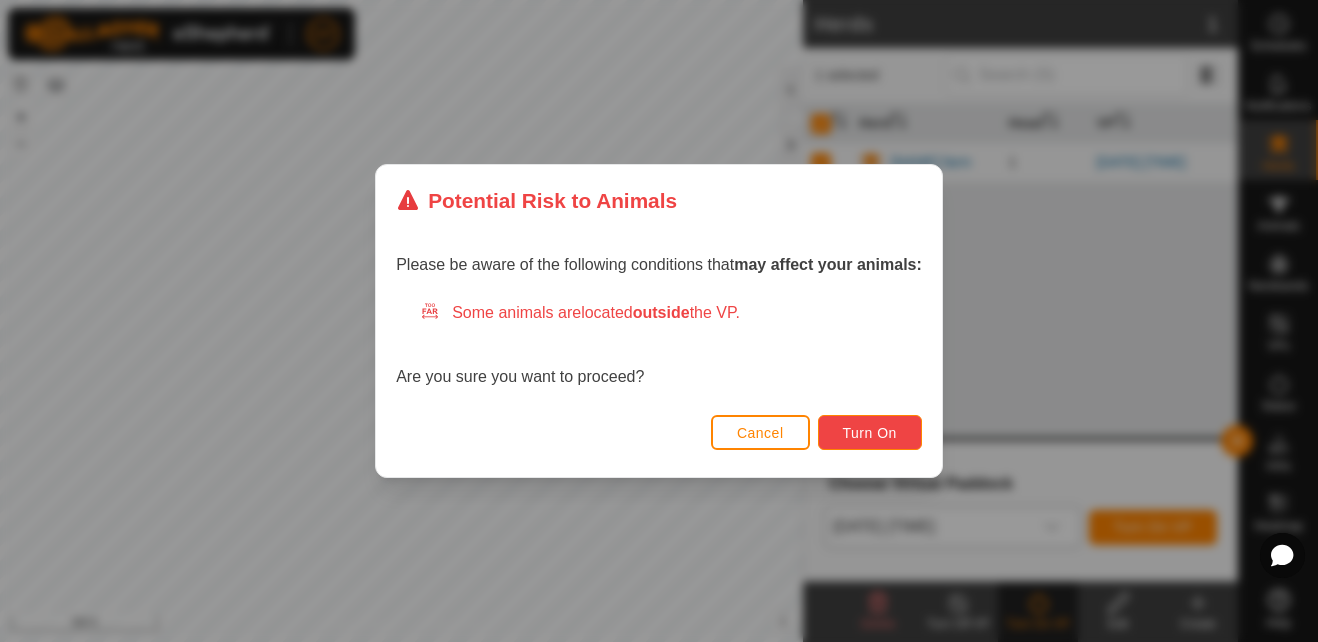 click on "Turn On" at bounding box center (870, 433) 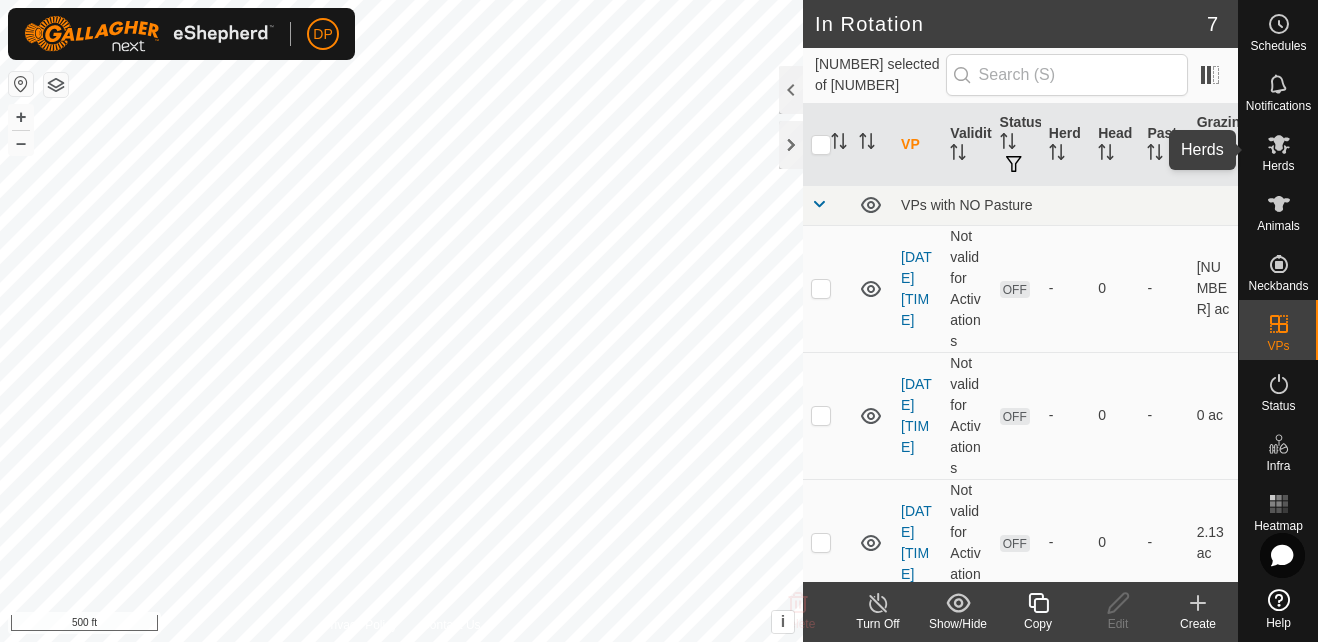 click 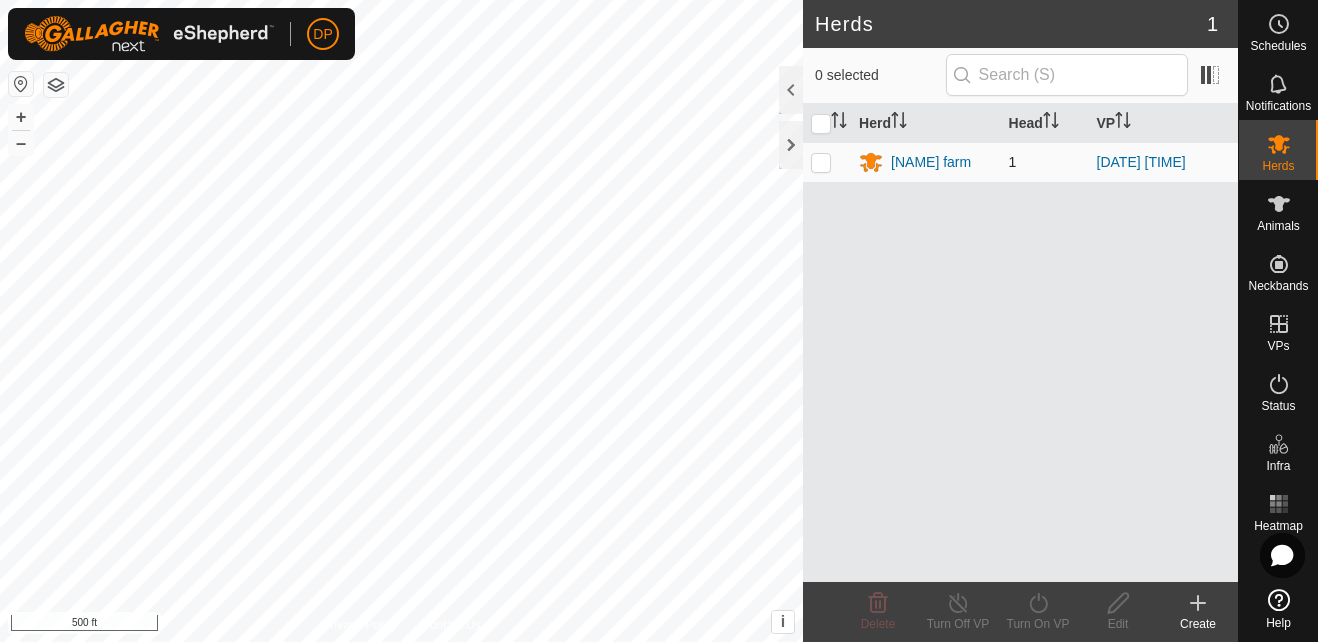 click at bounding box center [821, 162] 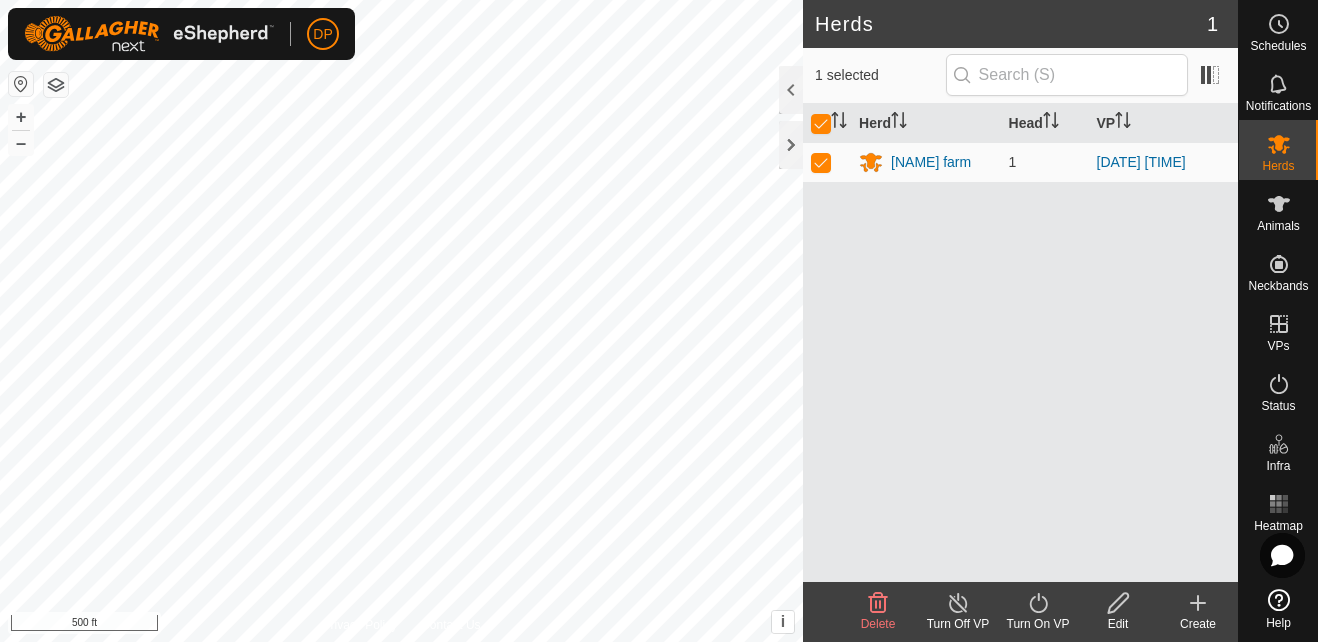 click 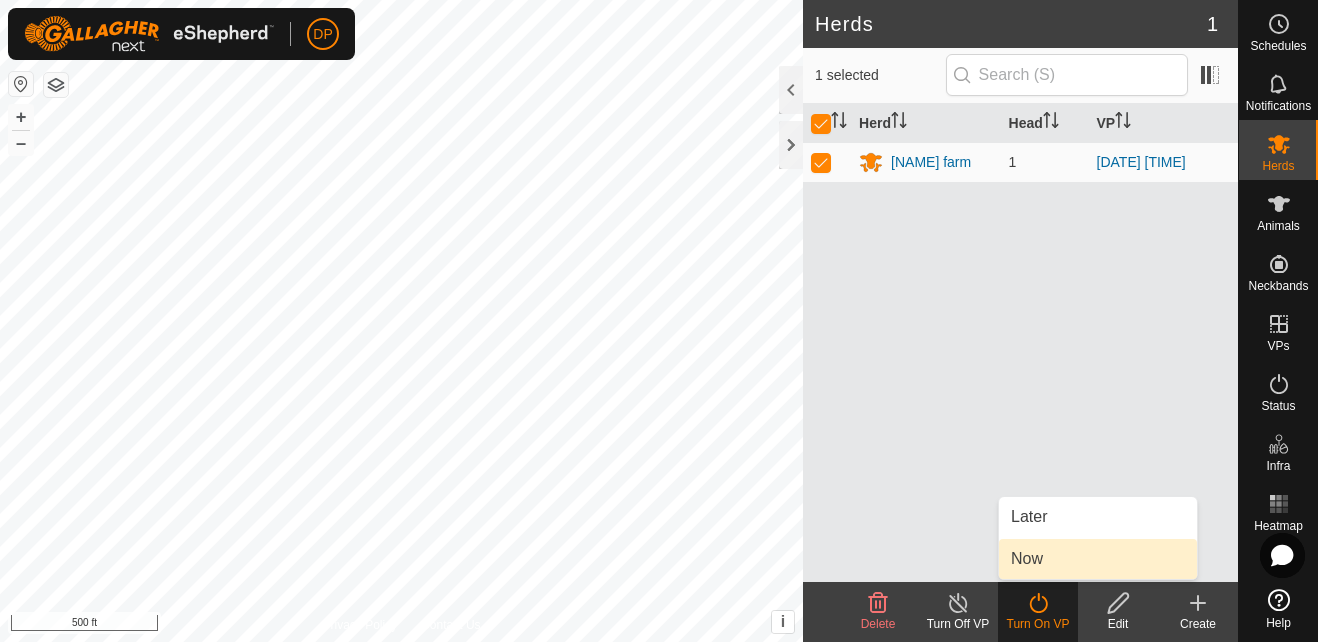 click on "Now" at bounding box center (1098, 559) 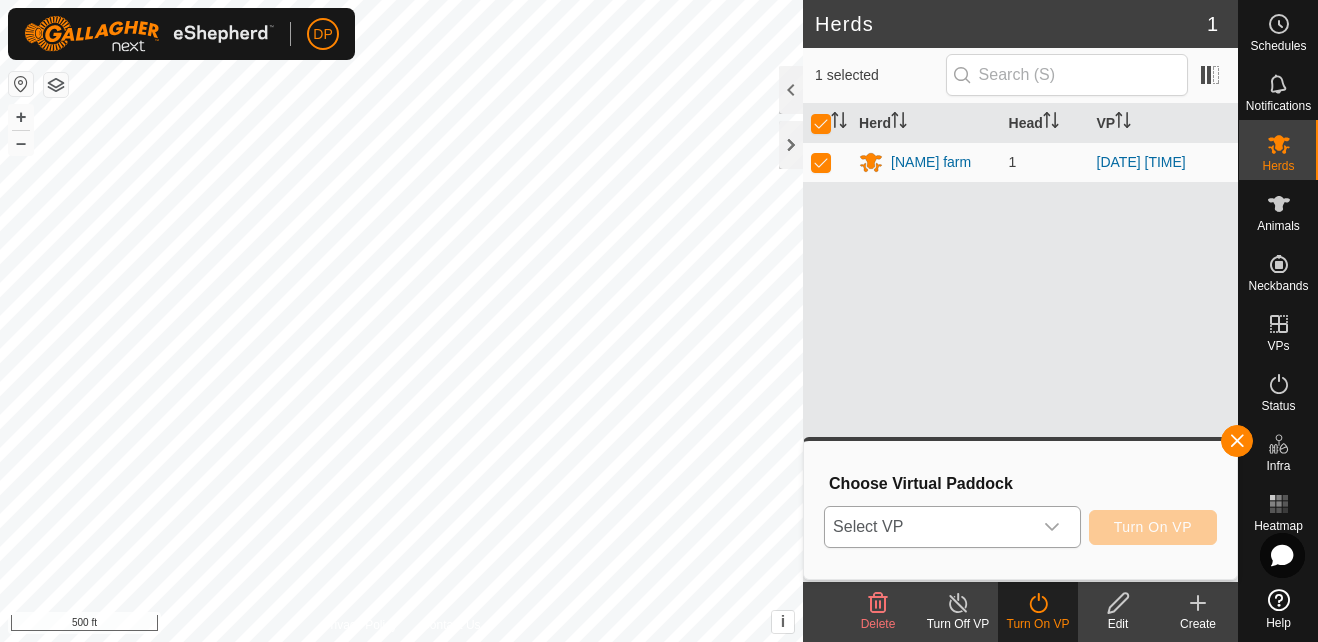 click 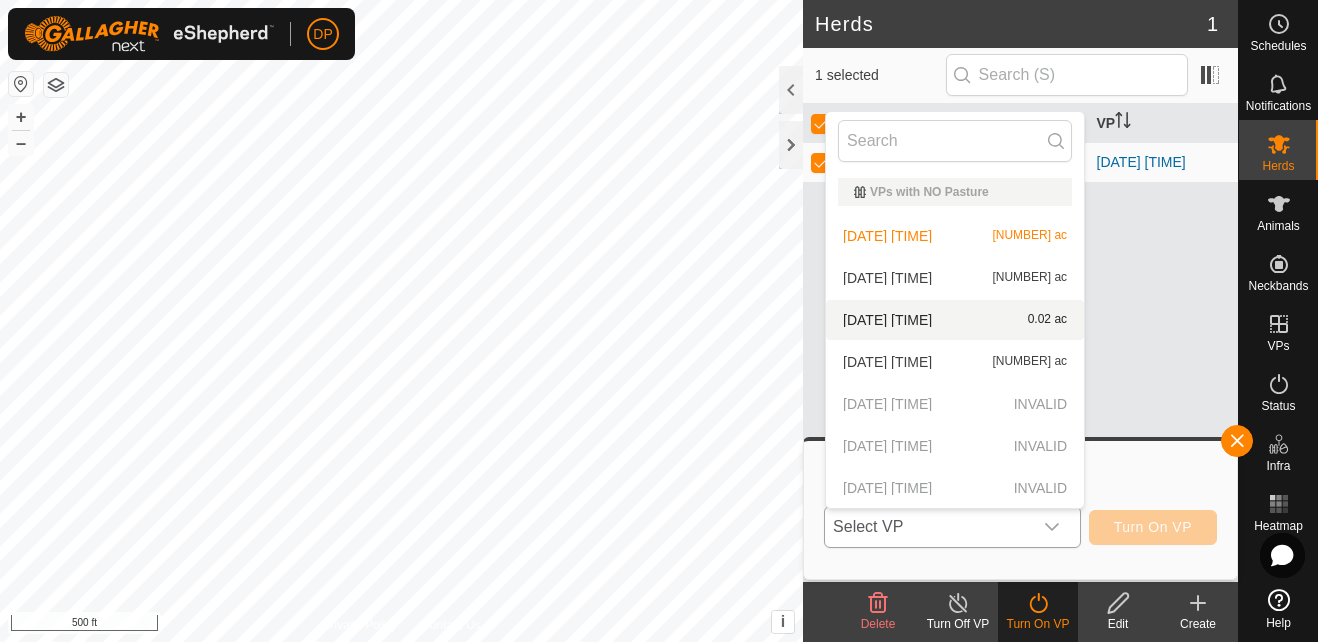 click on "[DATE] [TIME] [NUMBER] ac" at bounding box center [955, 320] 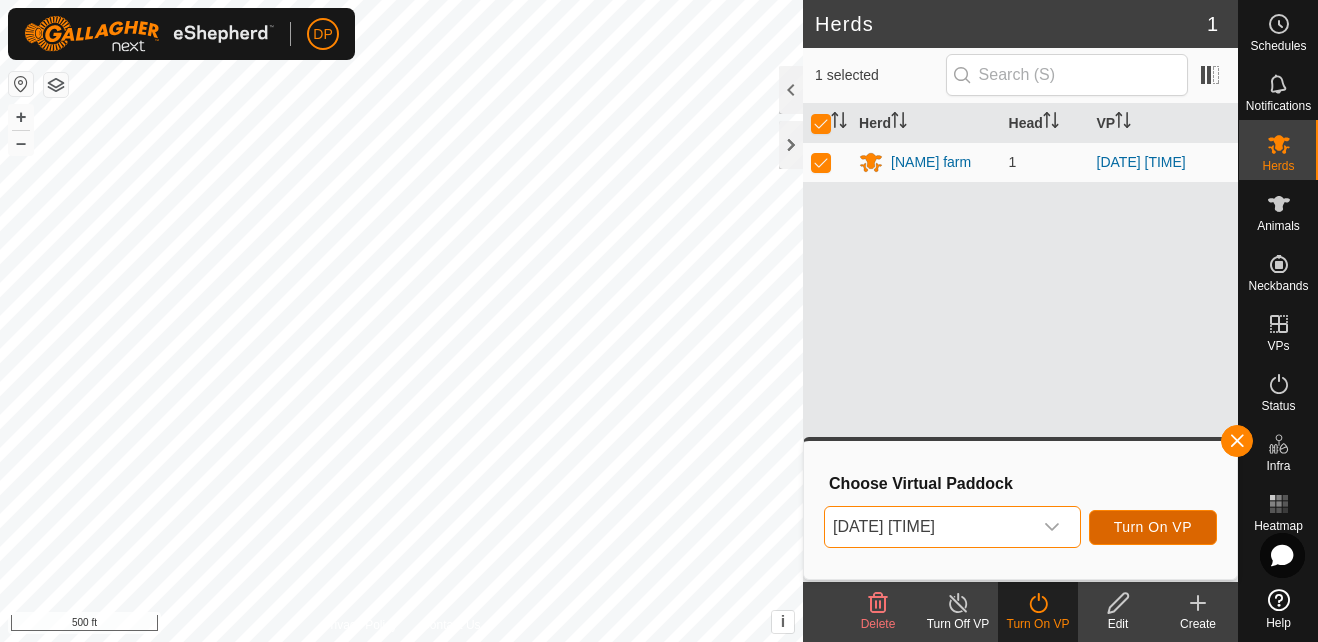 click on "Turn On VP" at bounding box center (1153, 527) 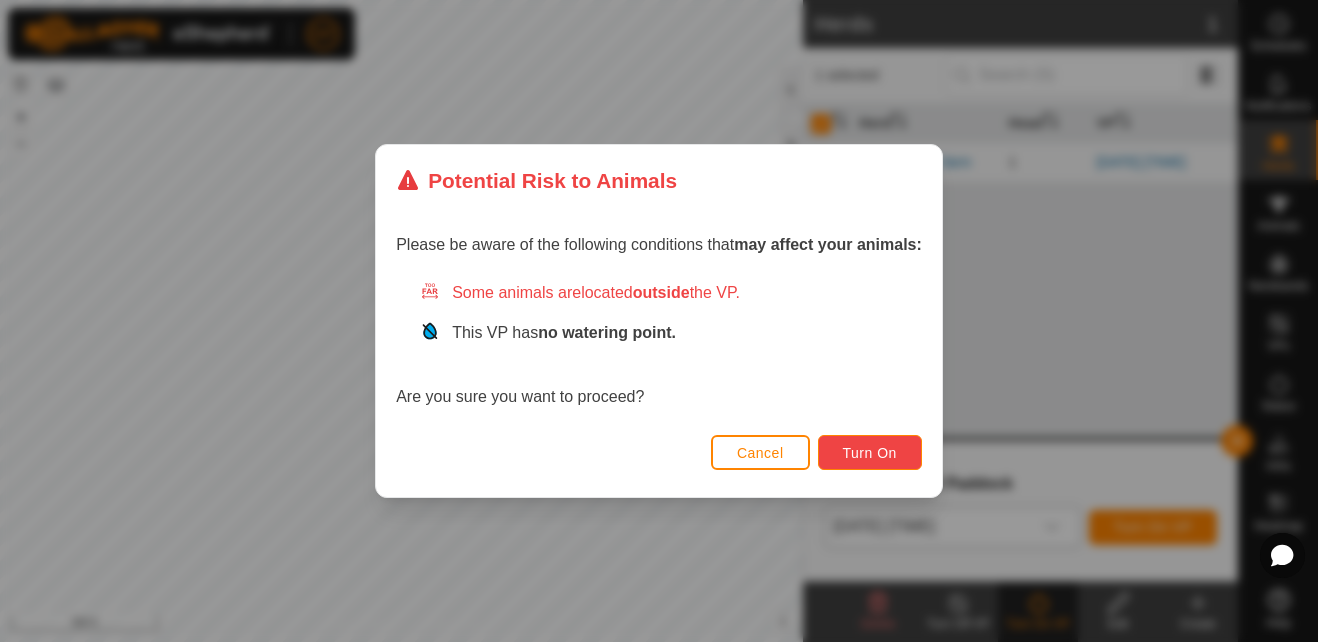 click on "Turn On" at bounding box center (870, 453) 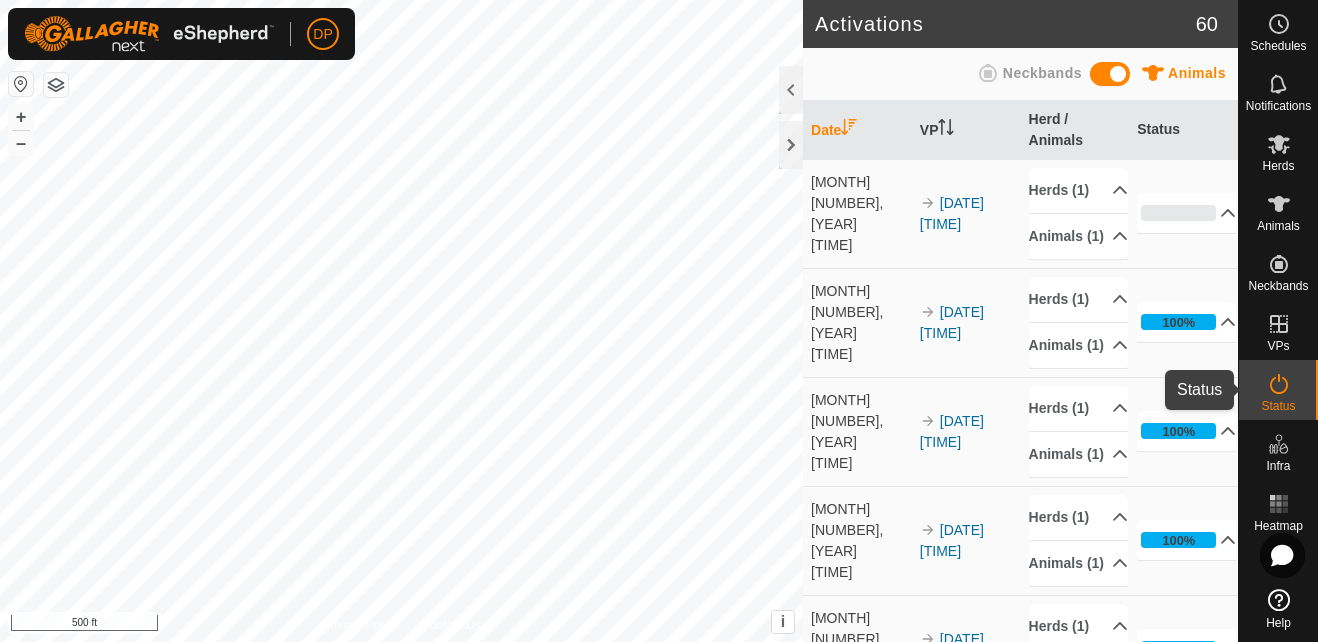 click 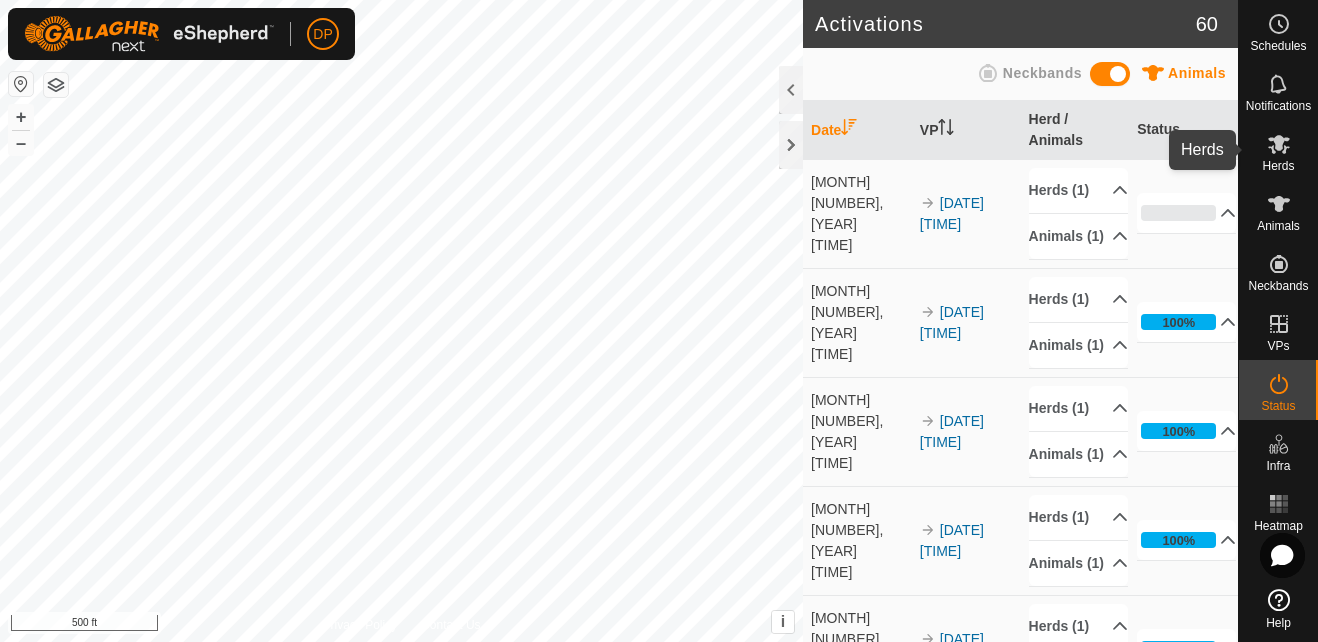 click at bounding box center (1279, 144) 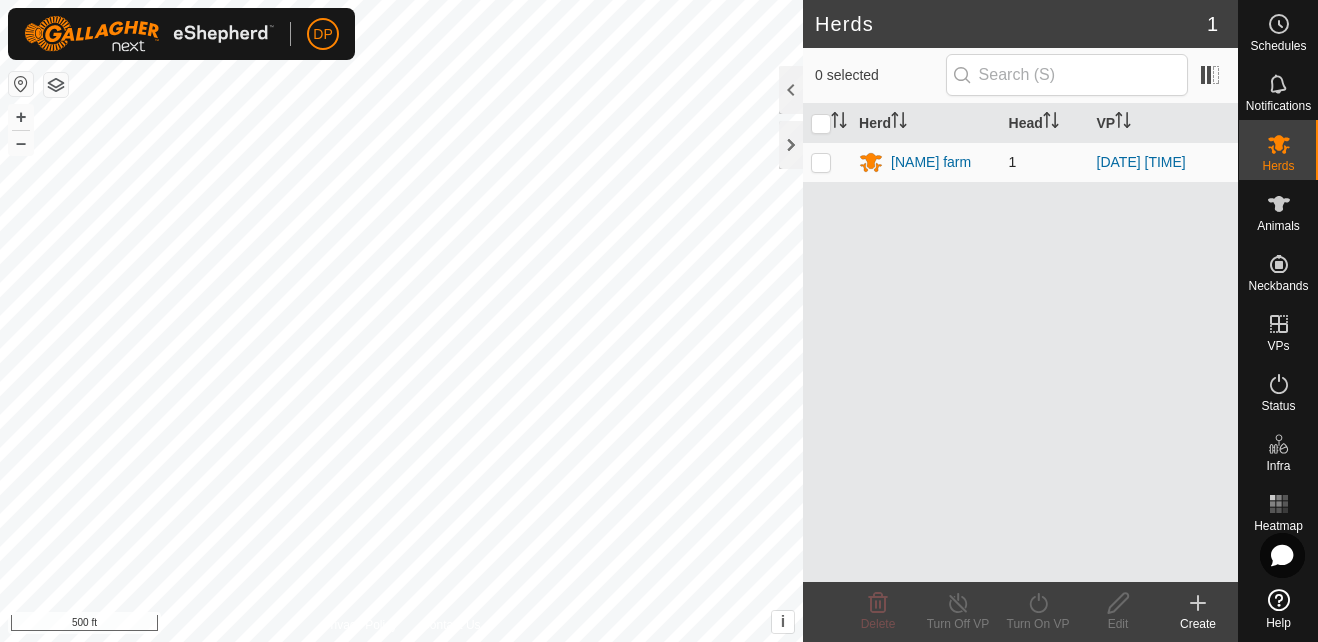 click at bounding box center (821, 162) 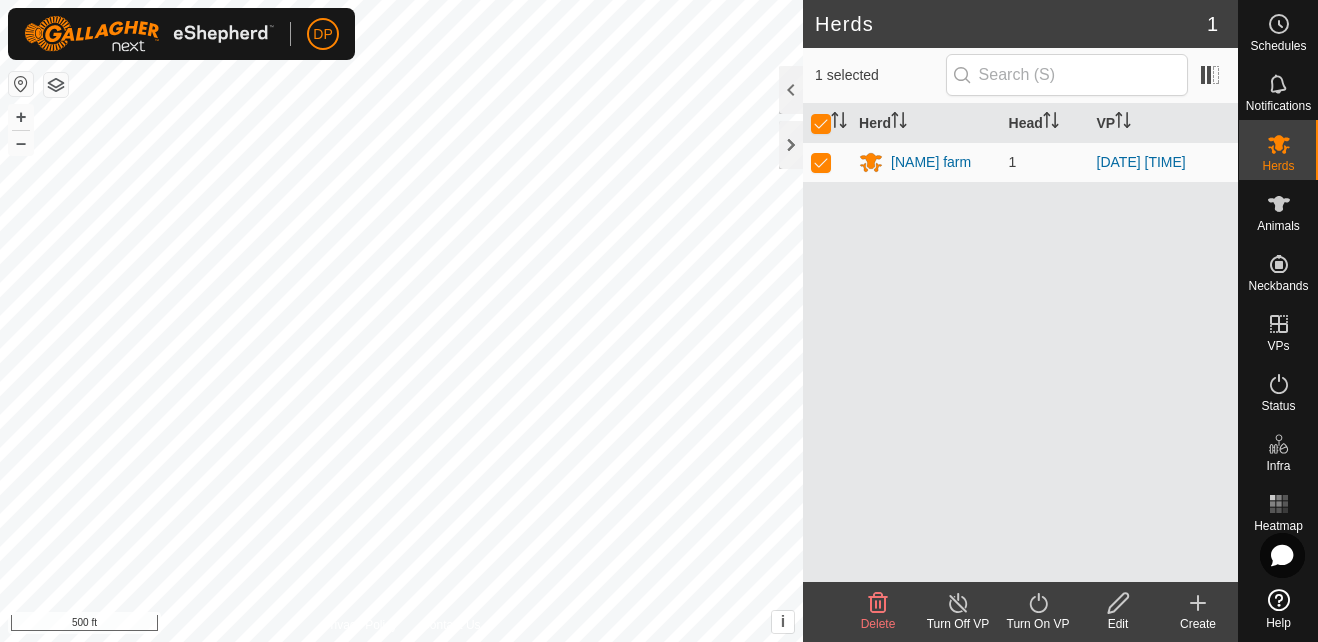 click 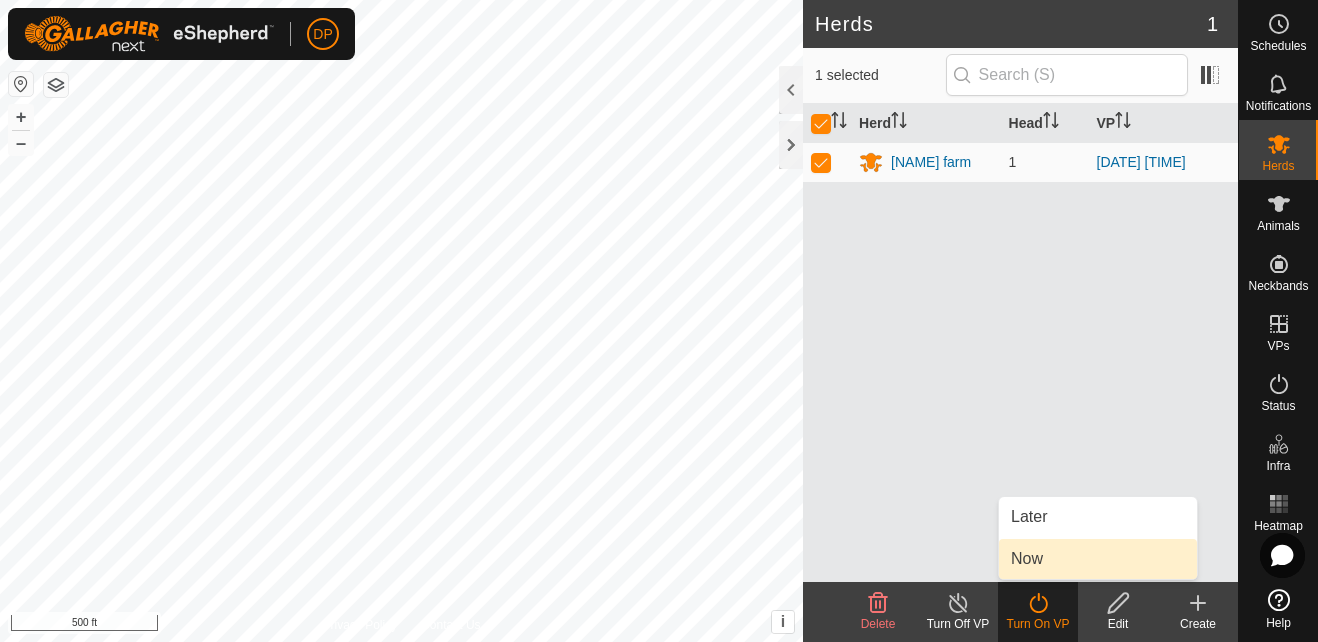 click on "Now" at bounding box center [1098, 559] 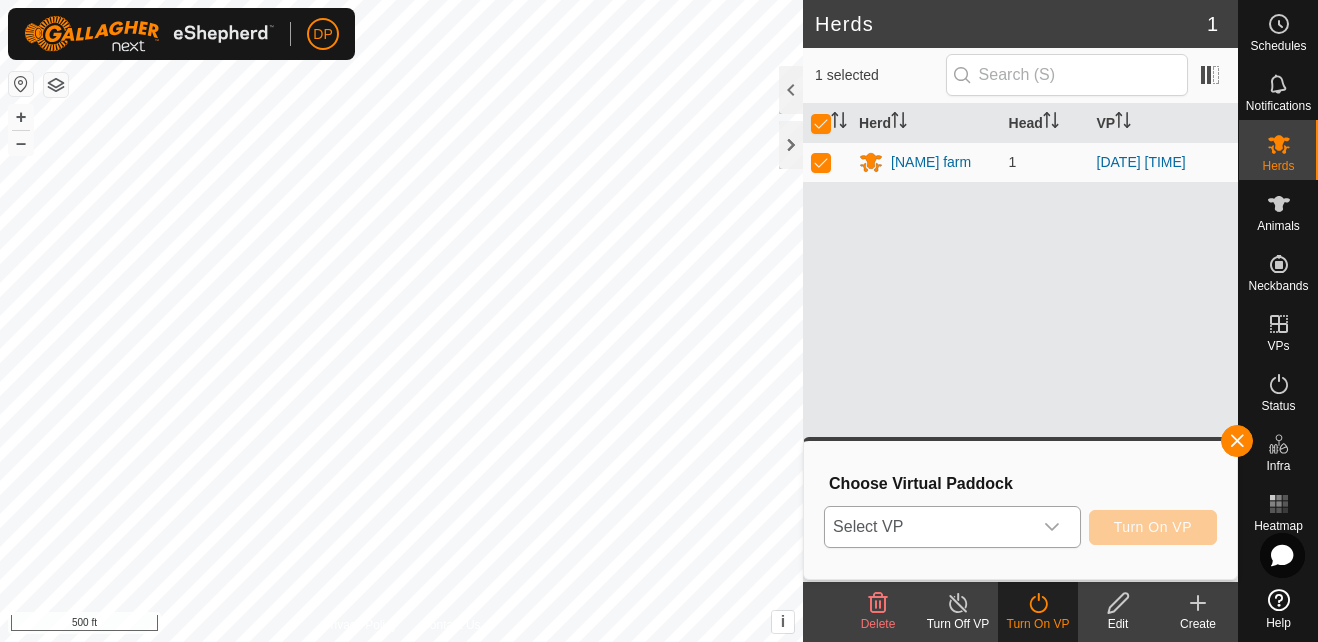 click 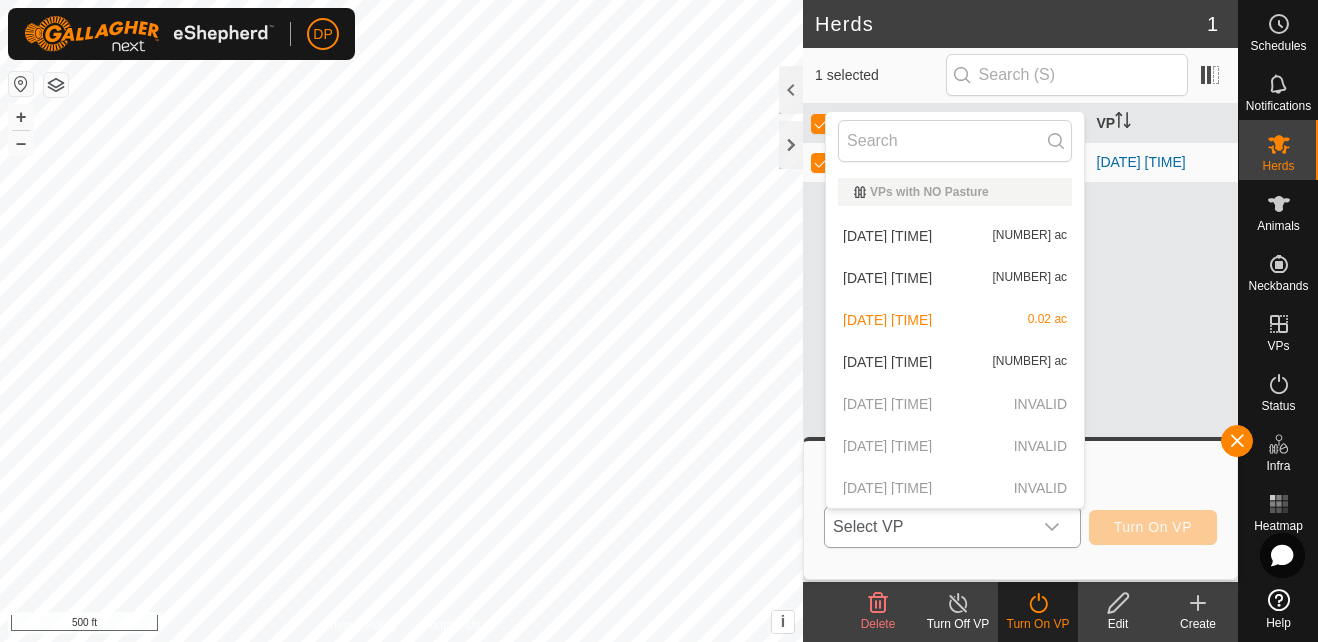 click on "[DATE] [TIME] [NUMBER] ac" at bounding box center [955, 236] 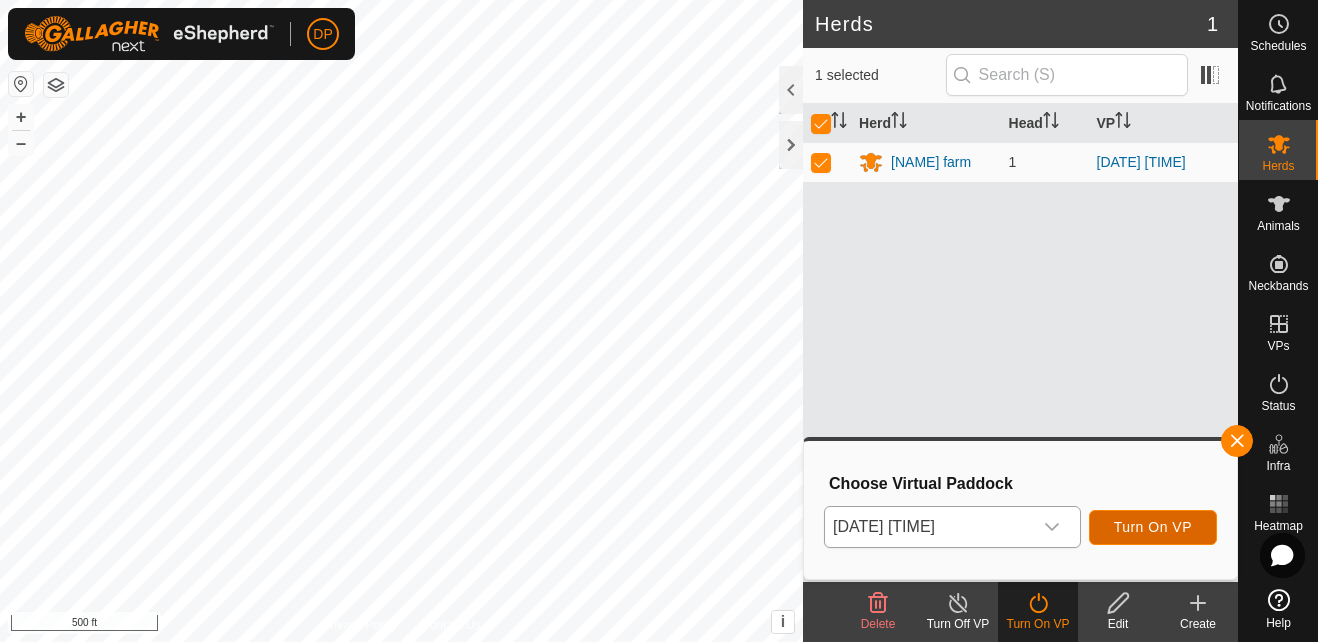 click on "Turn On VP" at bounding box center [1153, 527] 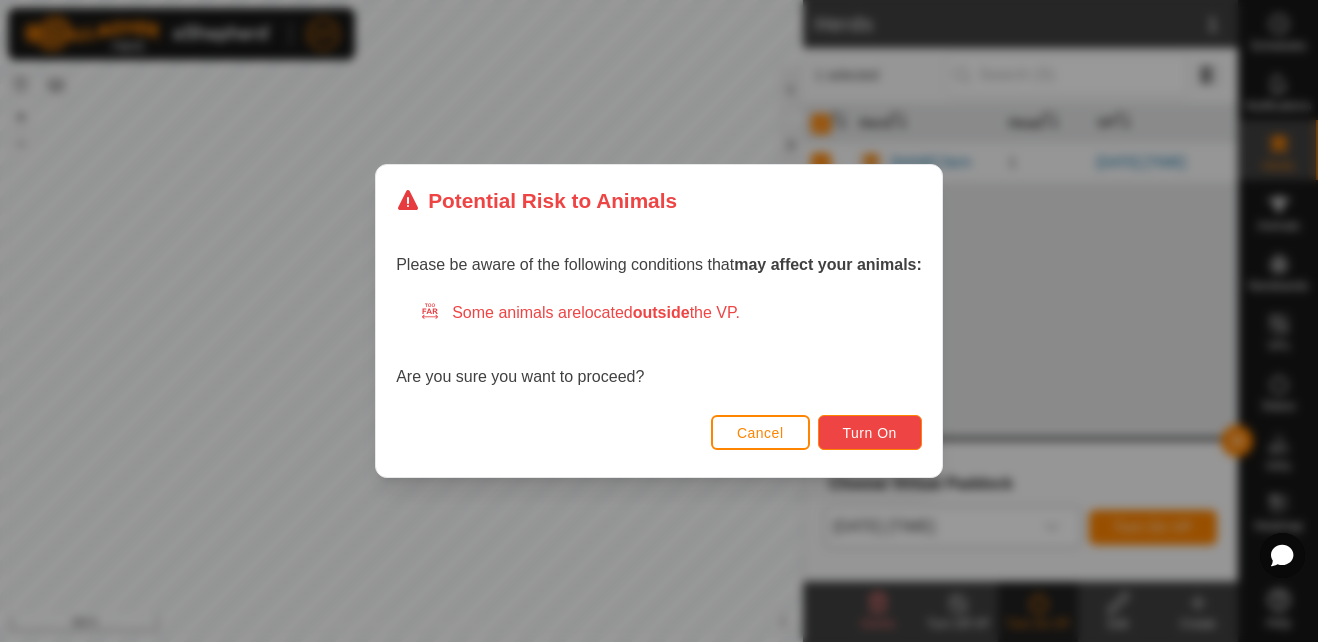 click on "Turn On" at bounding box center [870, 433] 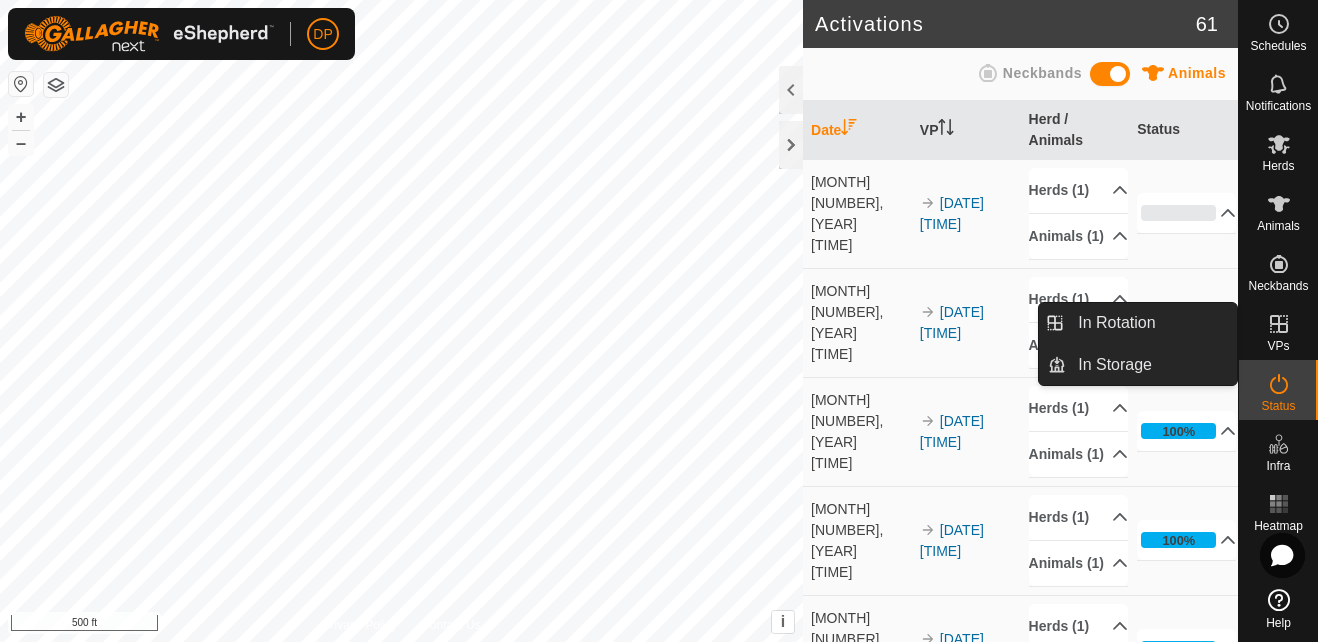 click 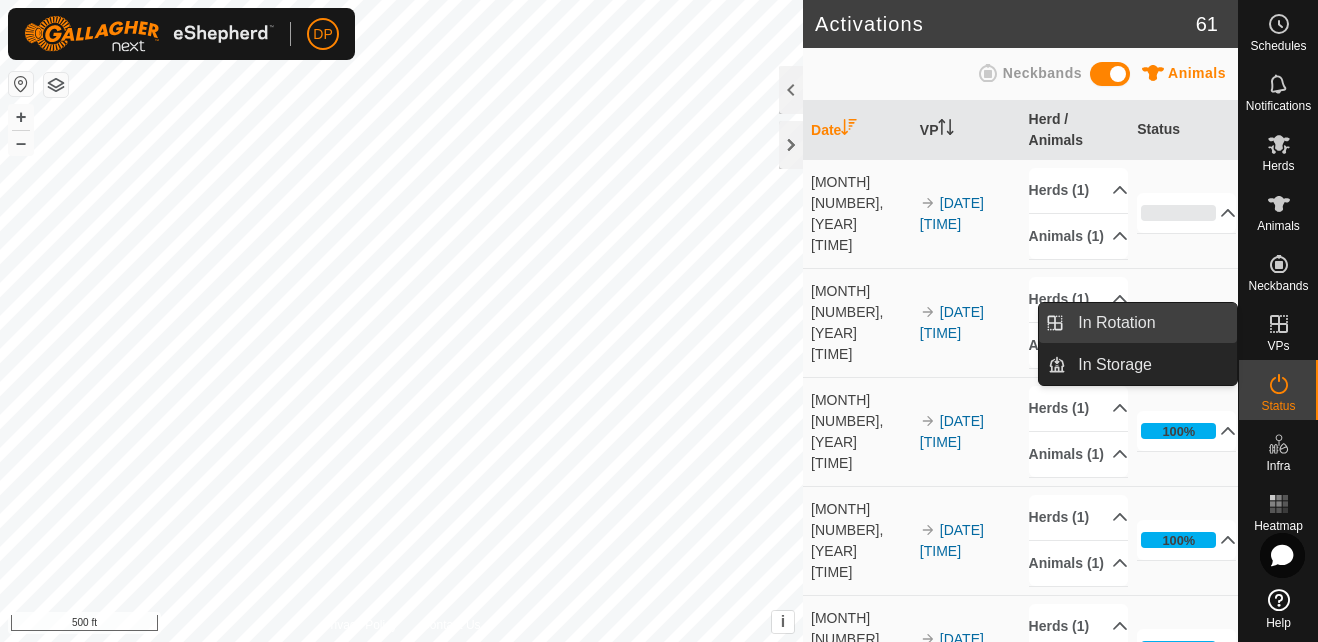 click on "In Rotation" at bounding box center (1151, 323) 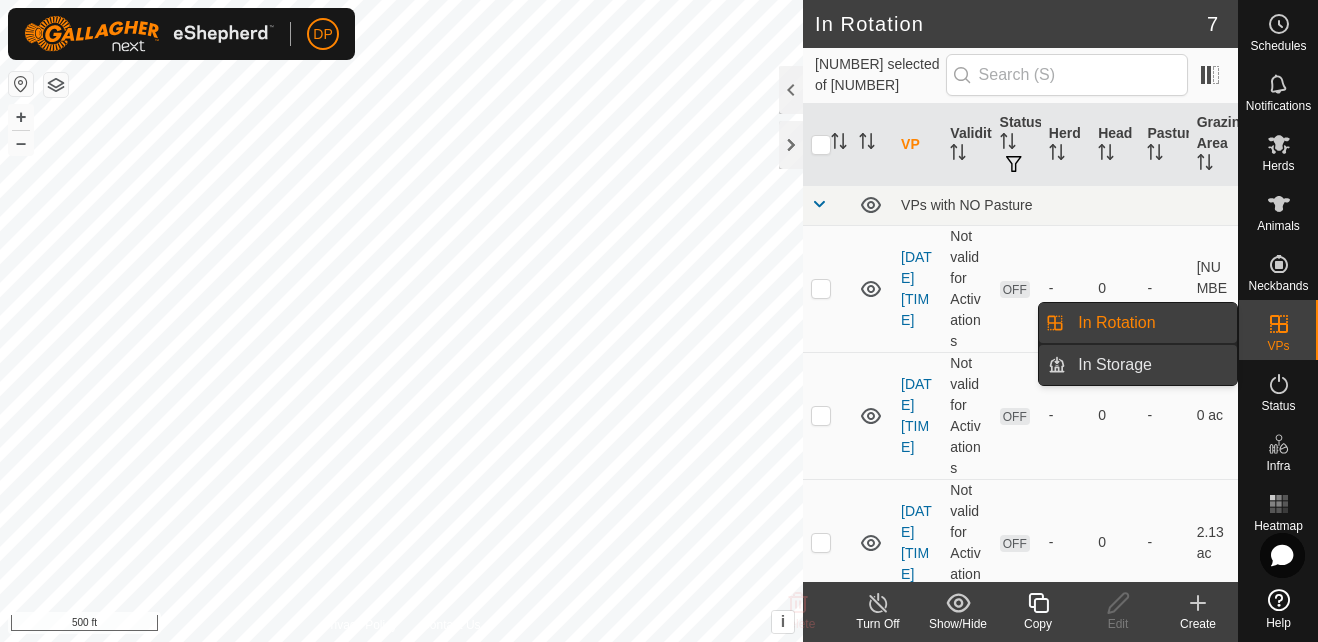 click on "In Storage" at bounding box center (1151, 365) 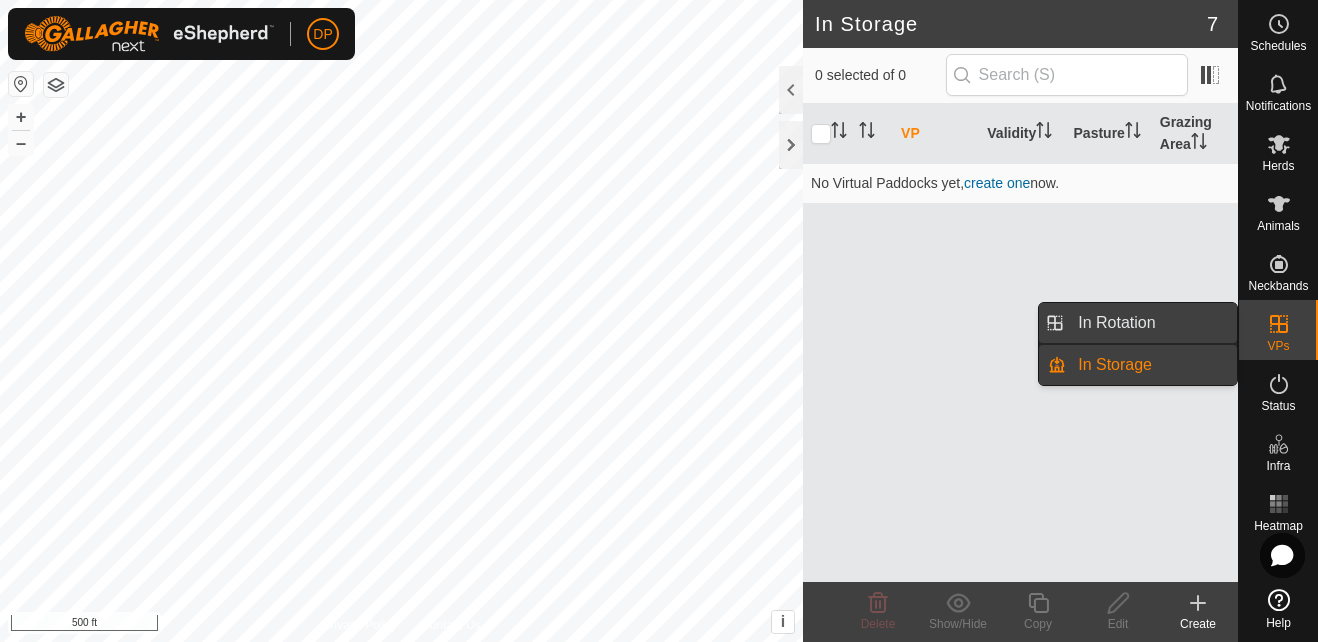 click on "In Rotation" at bounding box center (1151, 323) 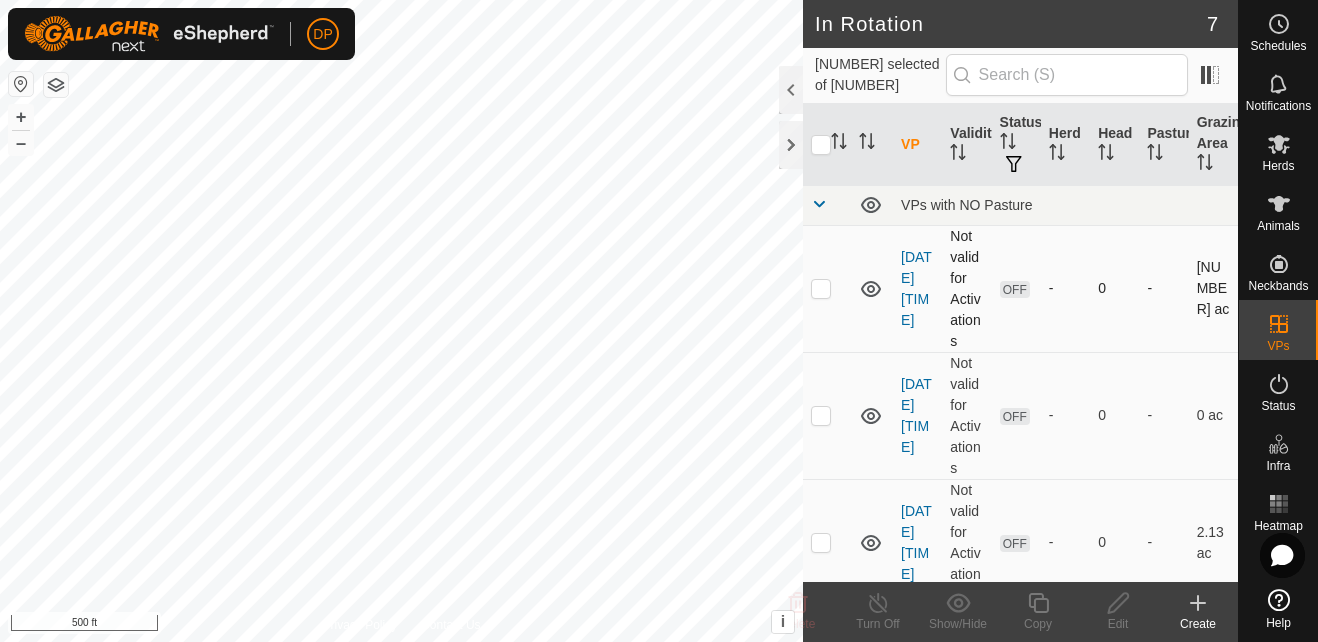 click on "OFF" at bounding box center (1015, 289) 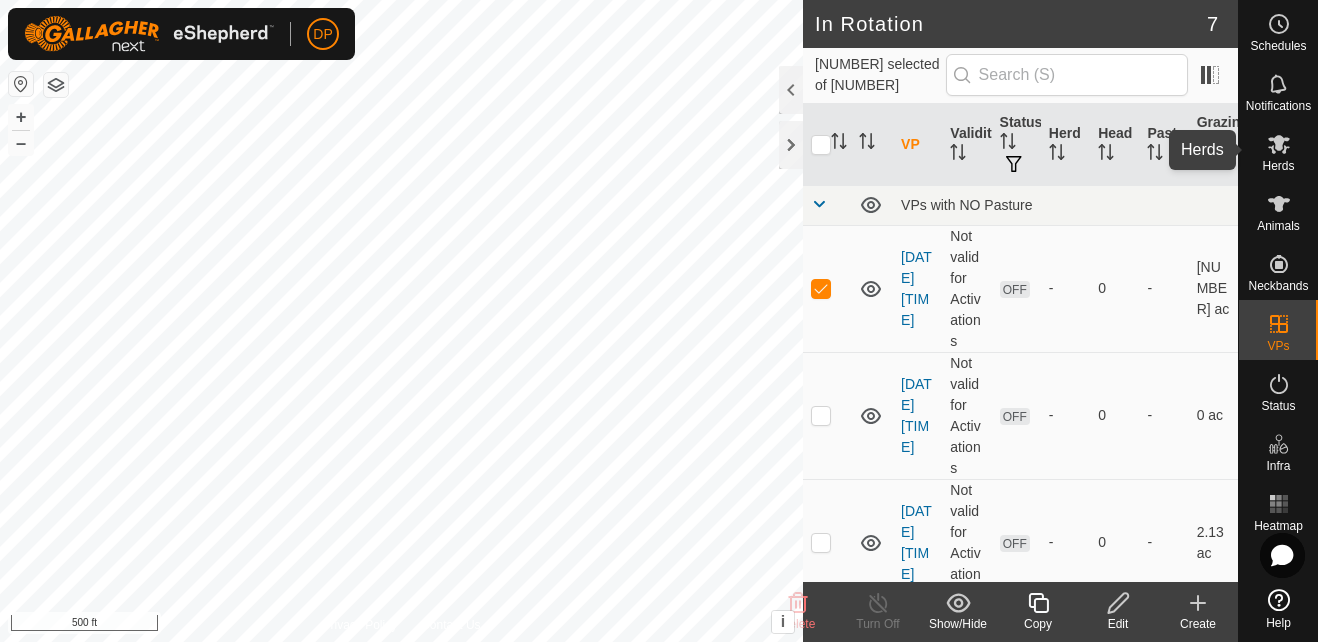 click 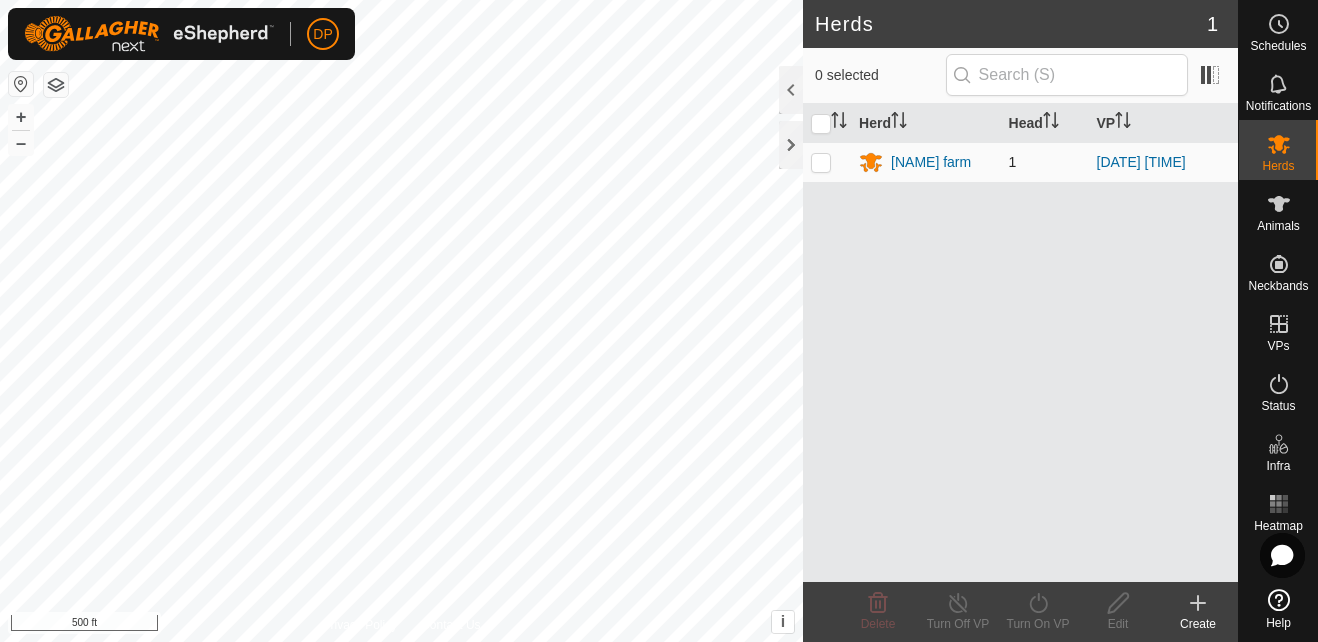click at bounding box center [821, 162] 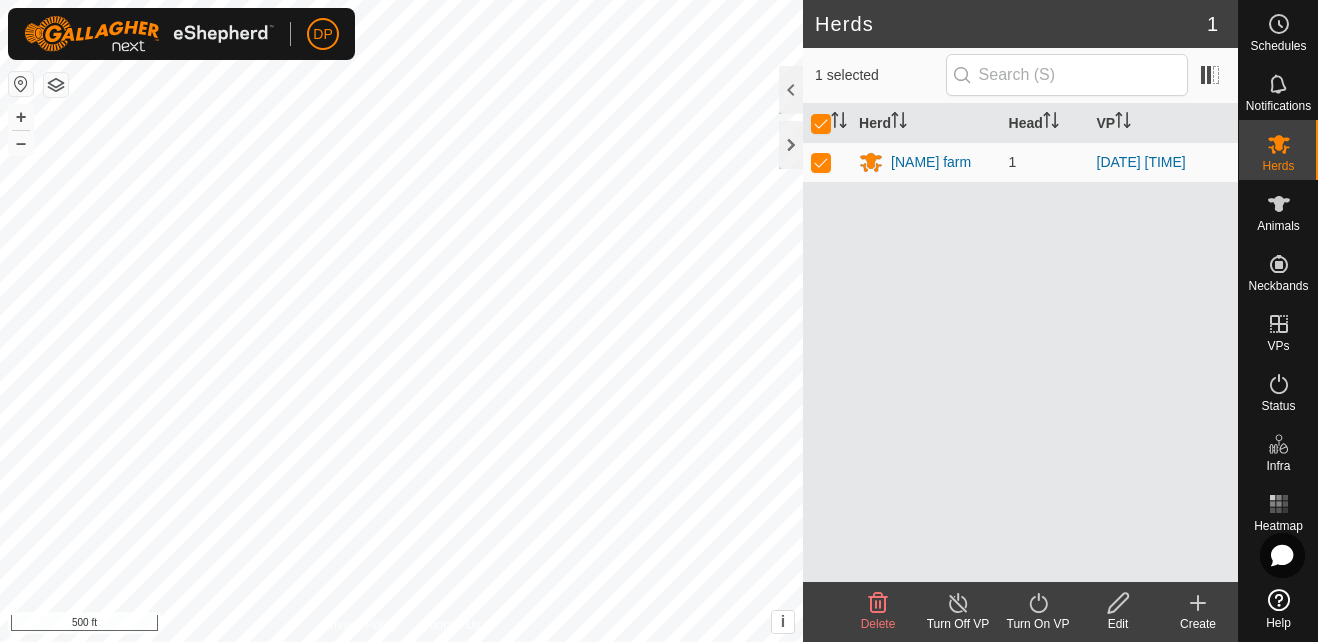 click 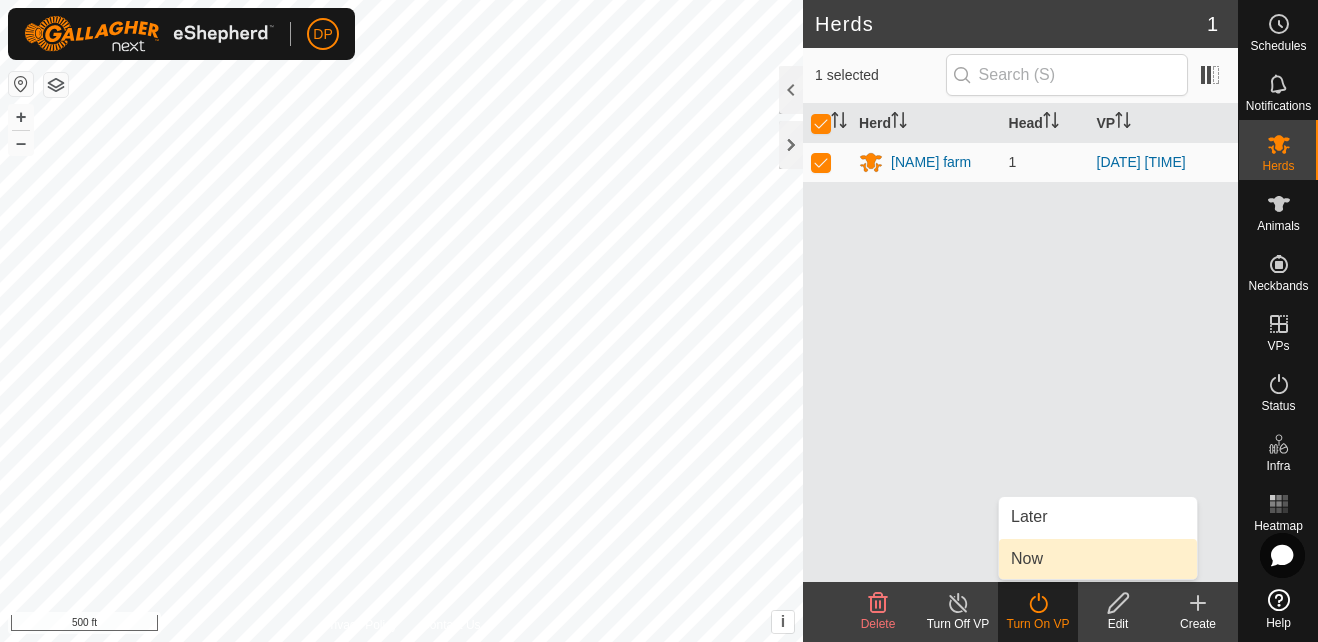 click on "Now" at bounding box center (1098, 559) 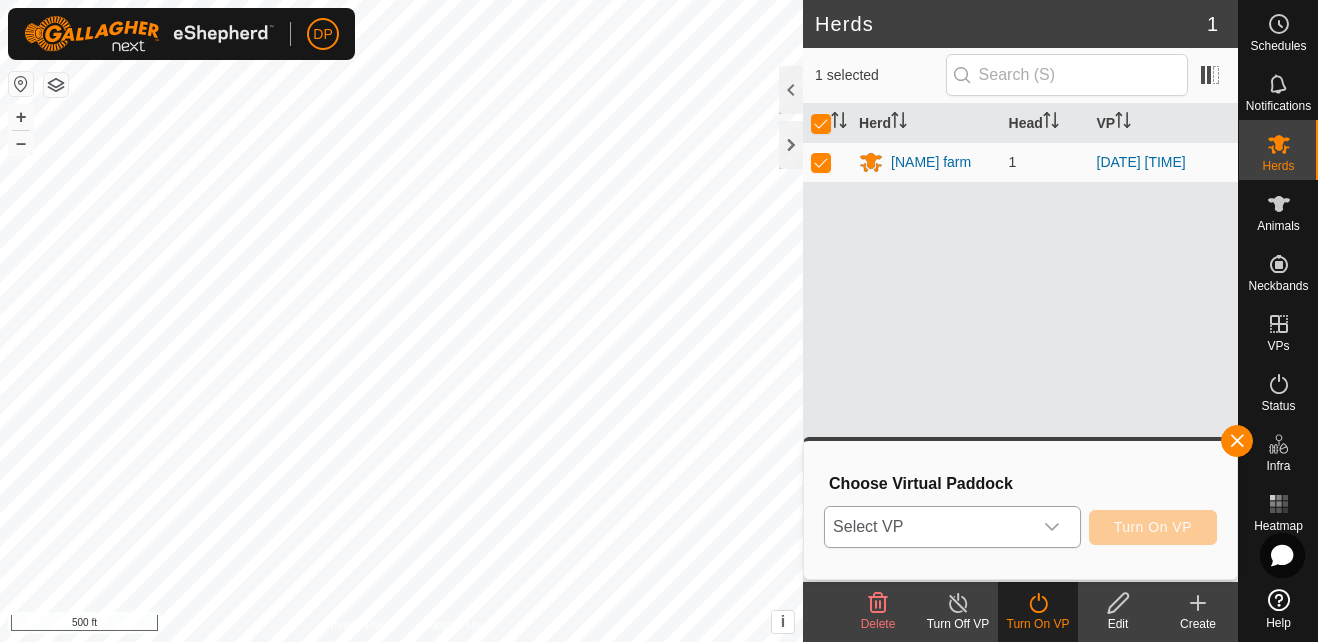click 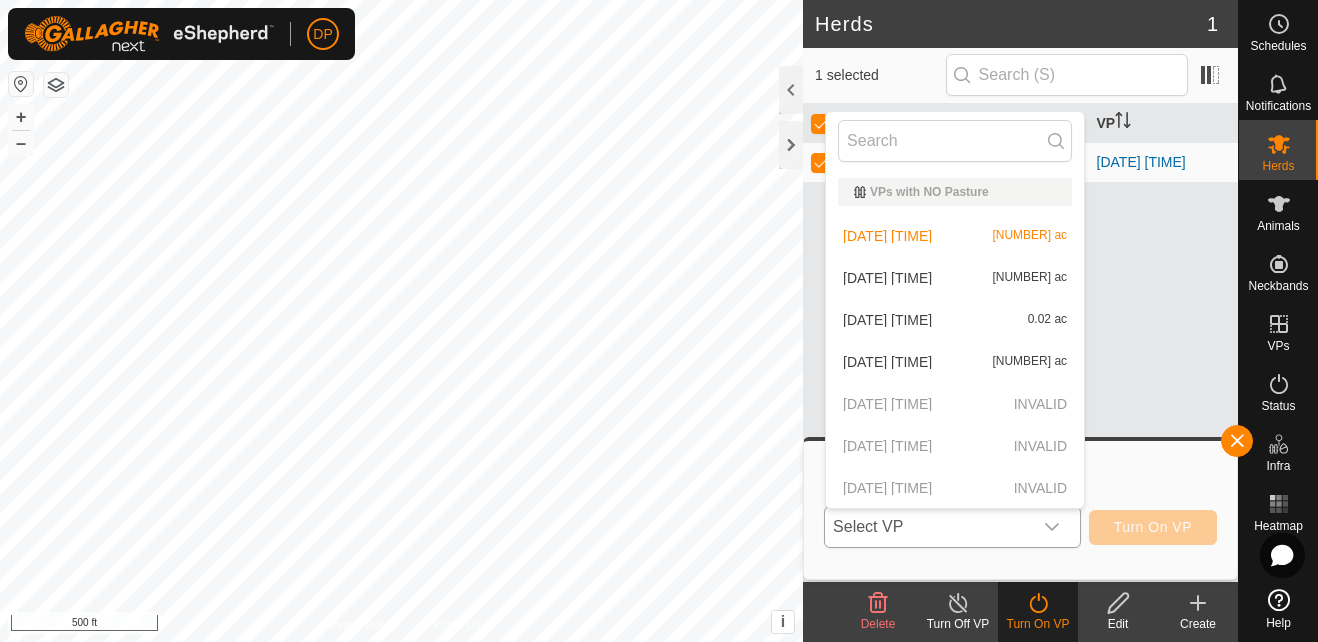 click on "[DATE] [TIME] [NUMBER] ac" at bounding box center [955, 320] 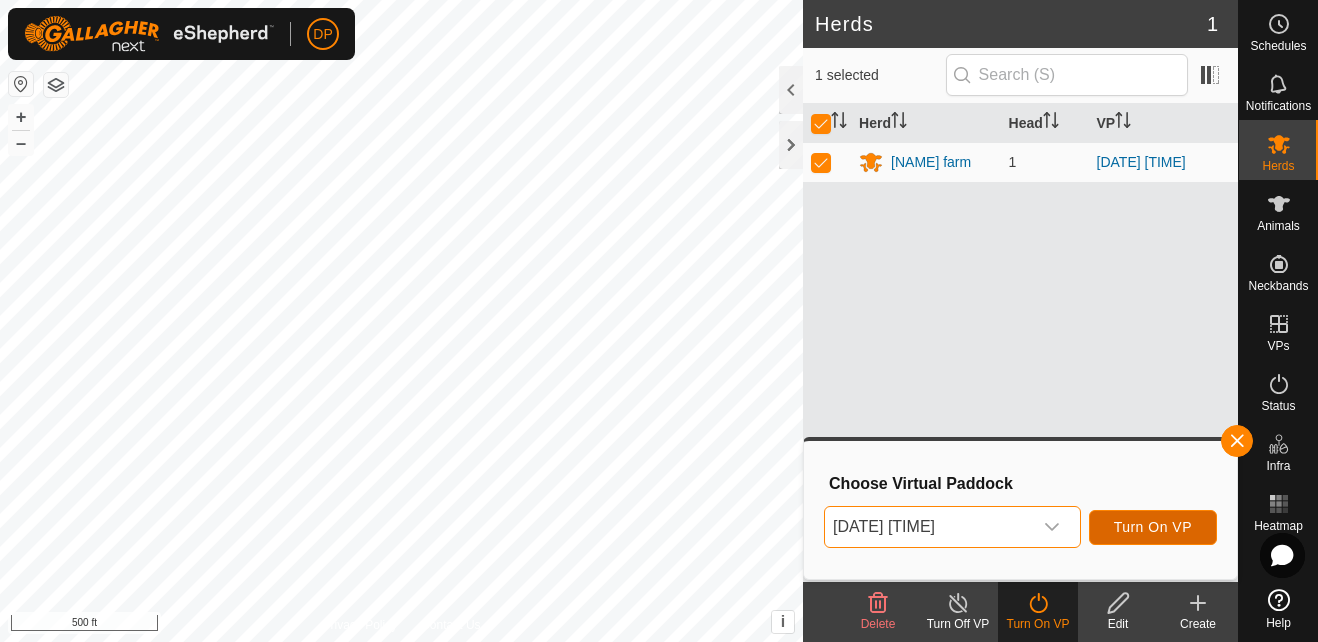 click on "Turn On VP" at bounding box center (1153, 527) 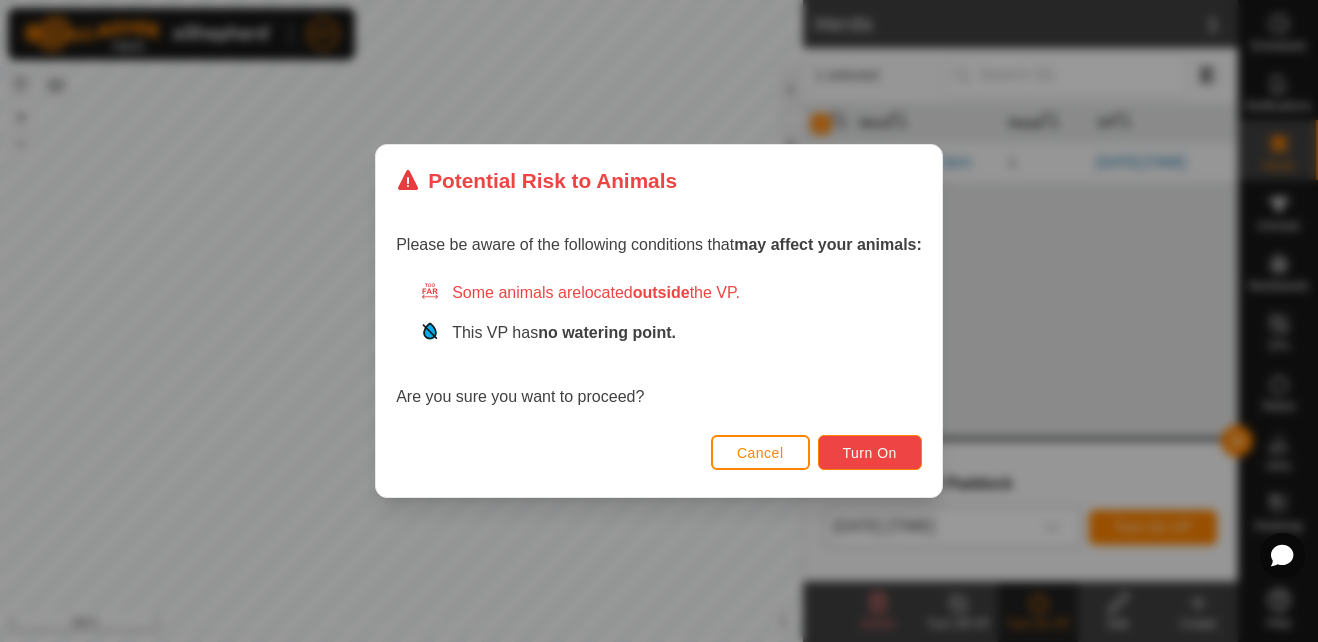 click on "Turn On" at bounding box center (870, 453) 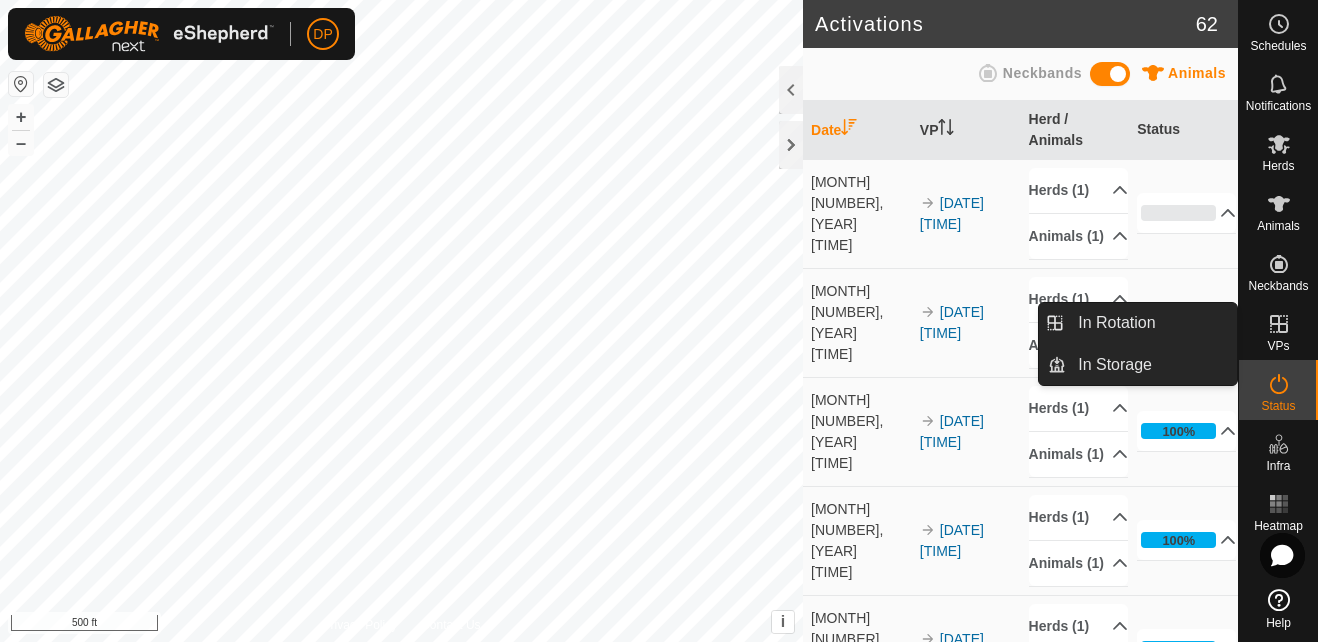 click 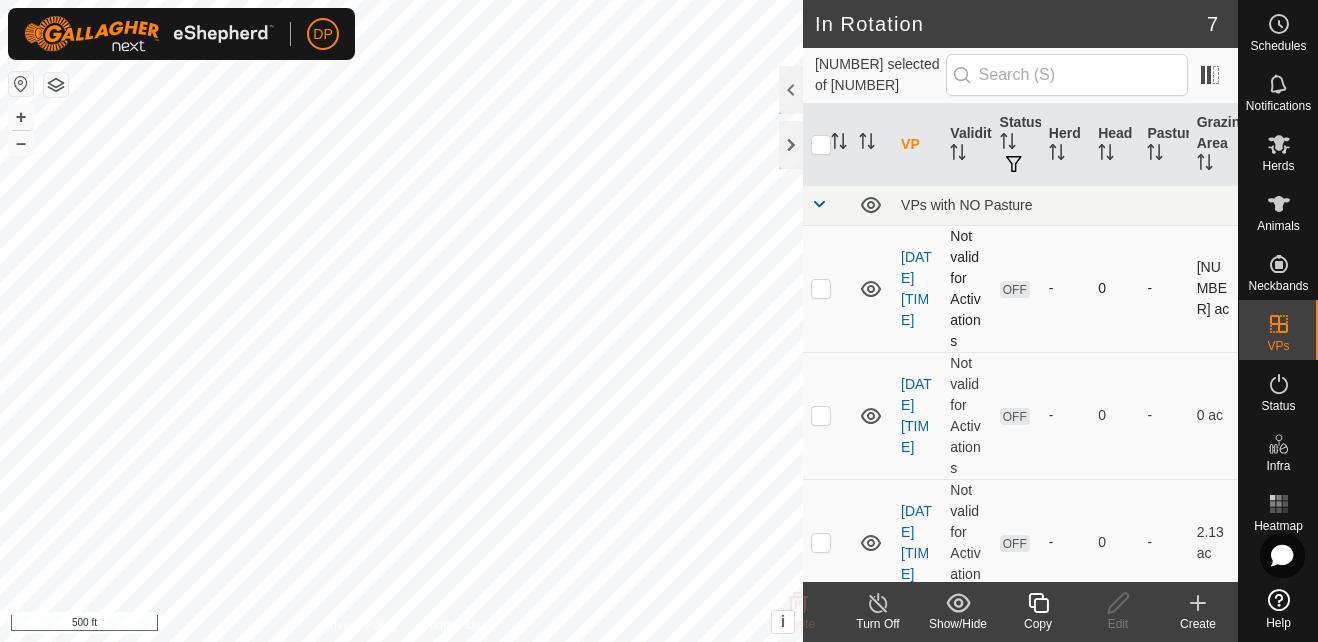 click at bounding box center [821, 288] 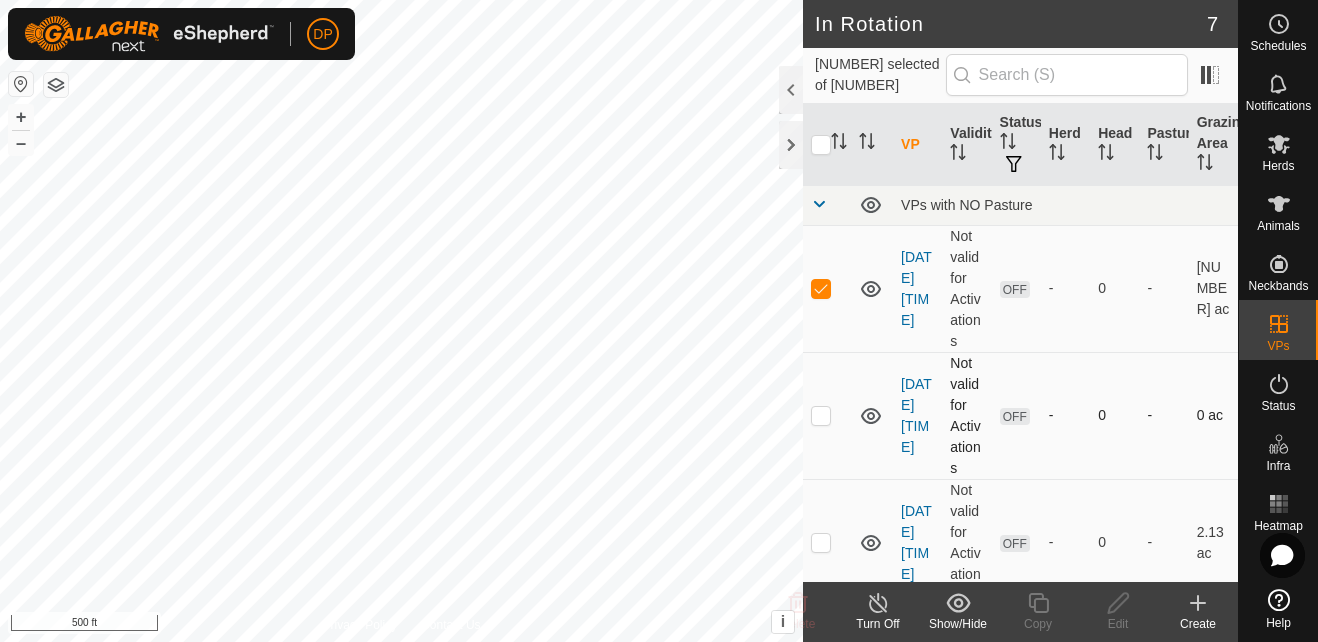 click at bounding box center [821, 415] 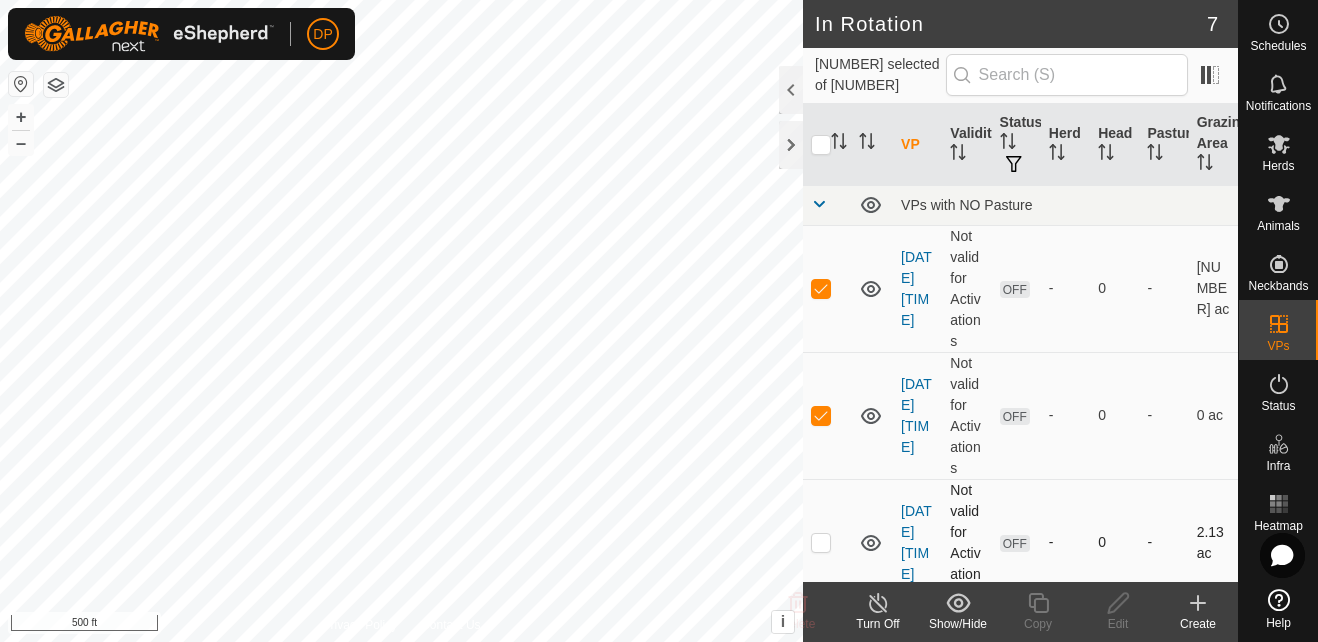 click at bounding box center [821, 542] 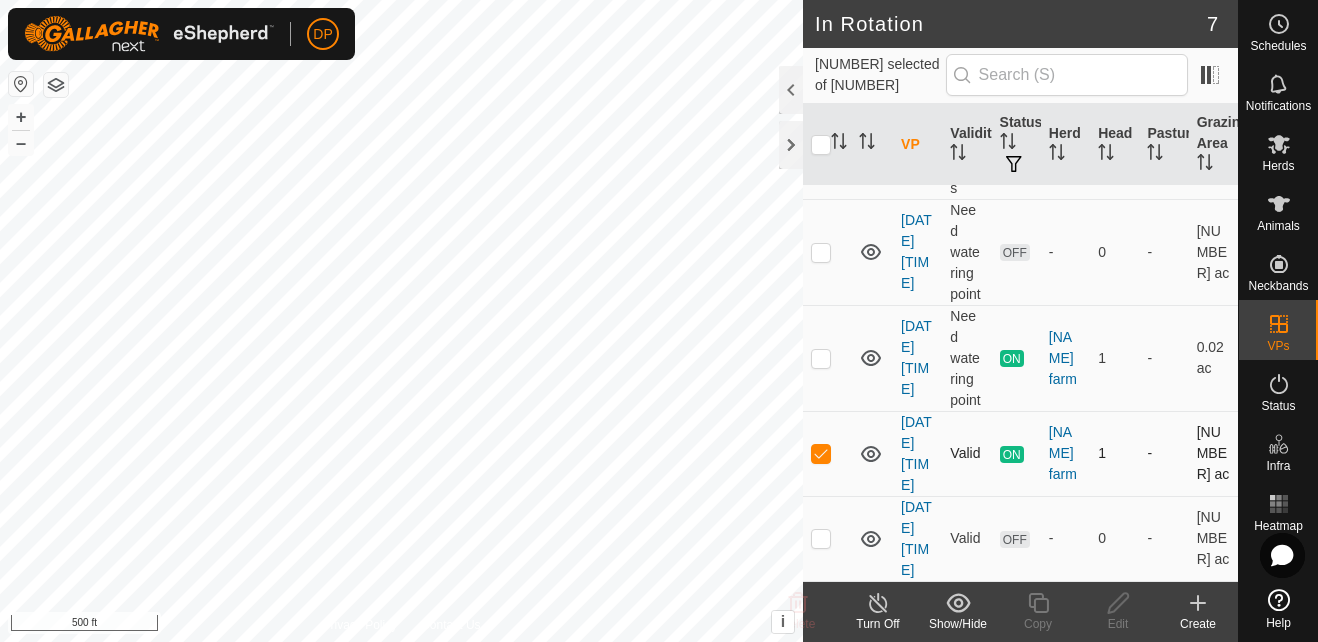 scroll, scrollTop: 533, scrollLeft: 0, axis: vertical 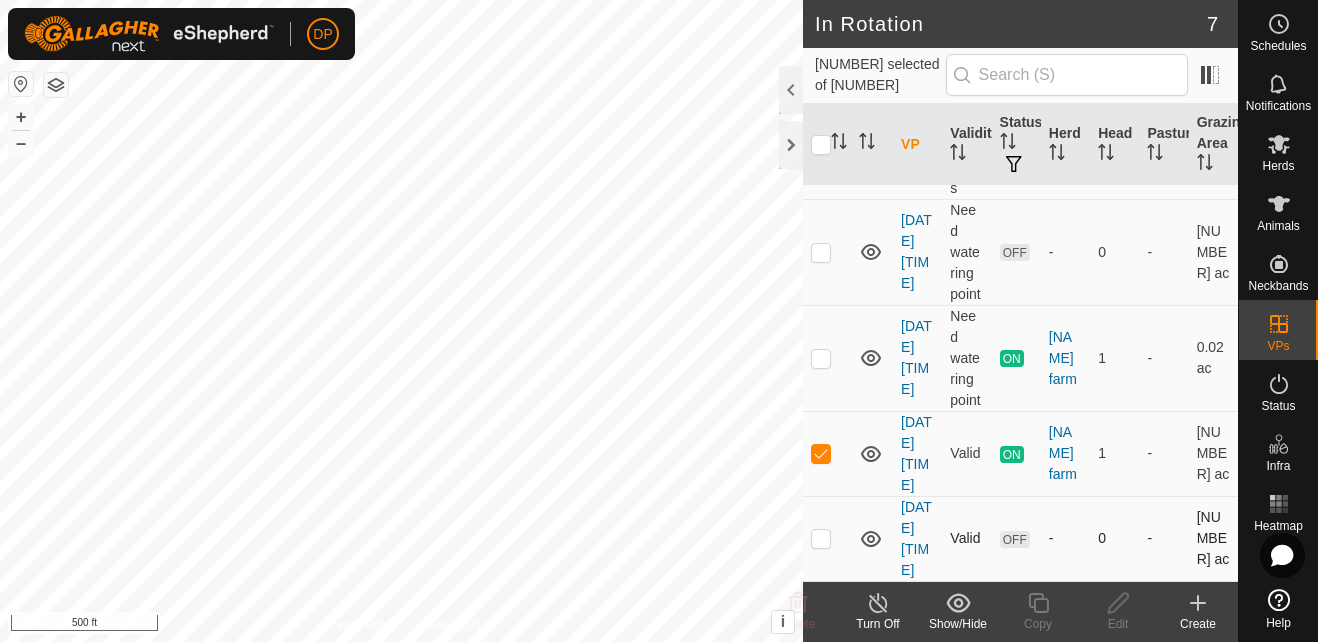 click at bounding box center (821, 538) 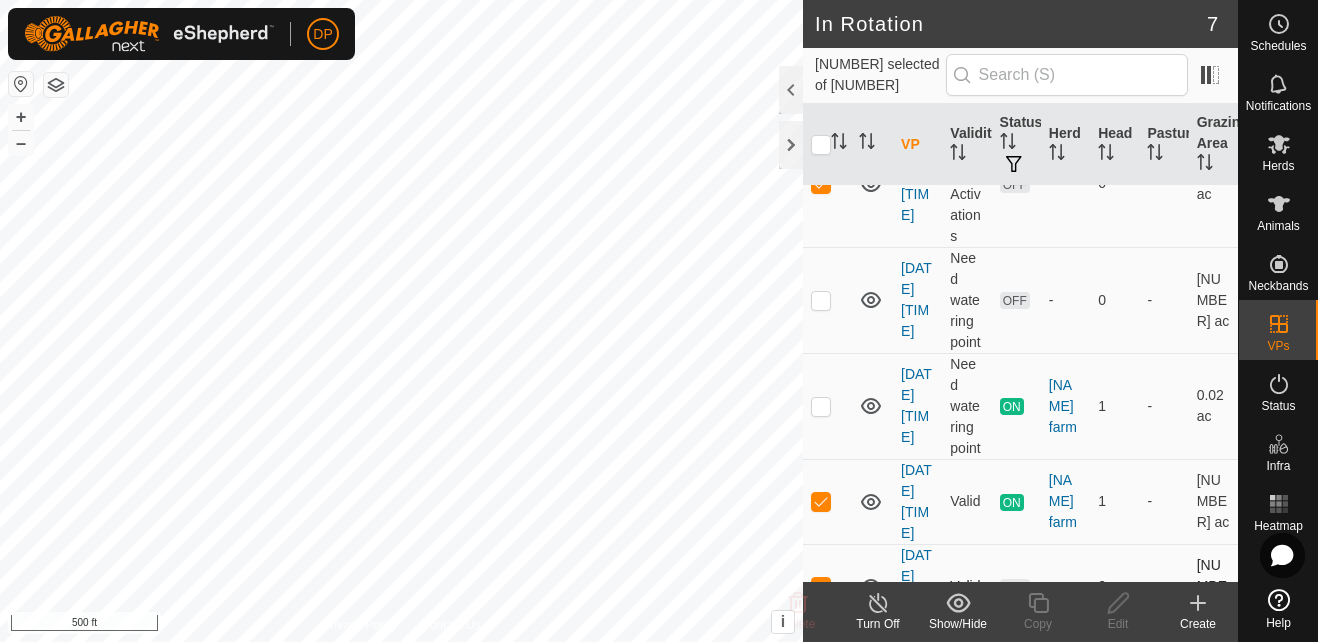 scroll, scrollTop: 433, scrollLeft: 0, axis: vertical 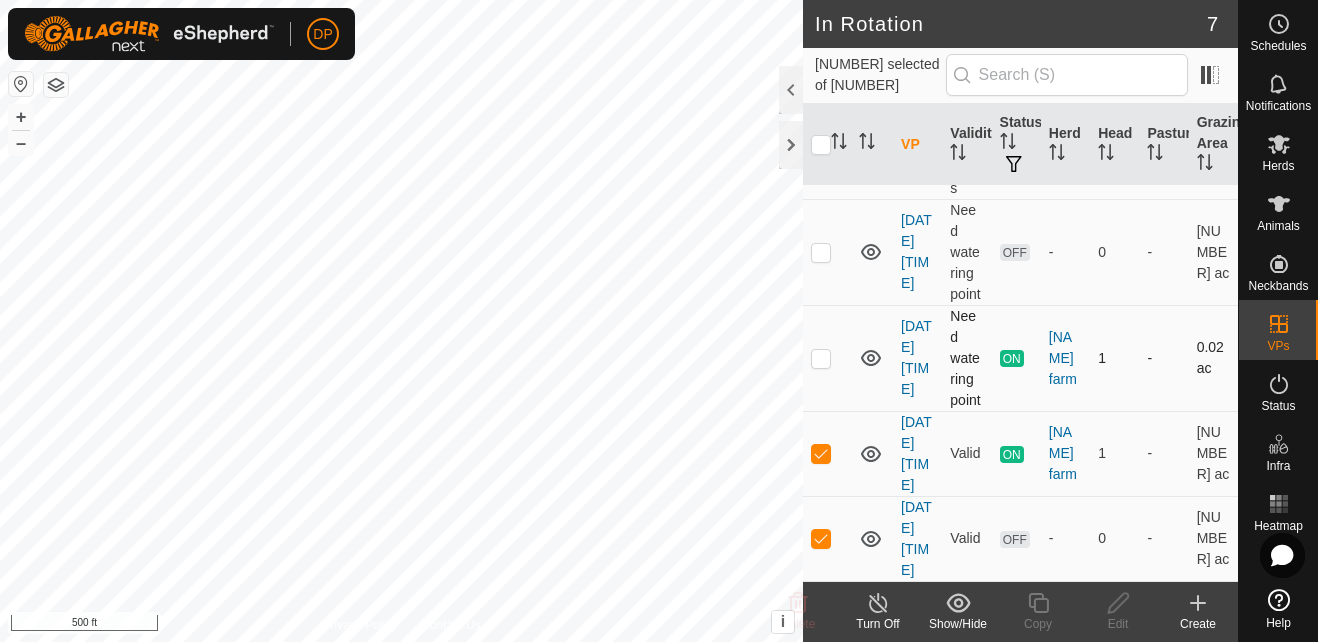 click at bounding box center (821, 358) 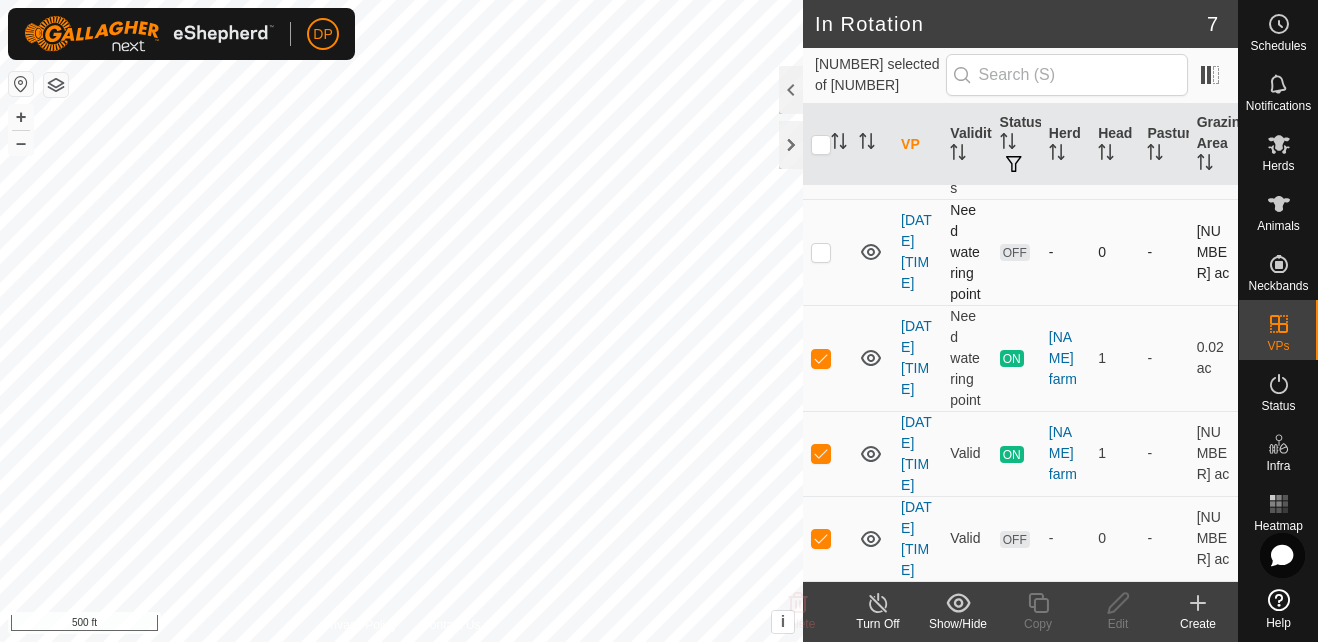 scroll, scrollTop: 333, scrollLeft: 0, axis: vertical 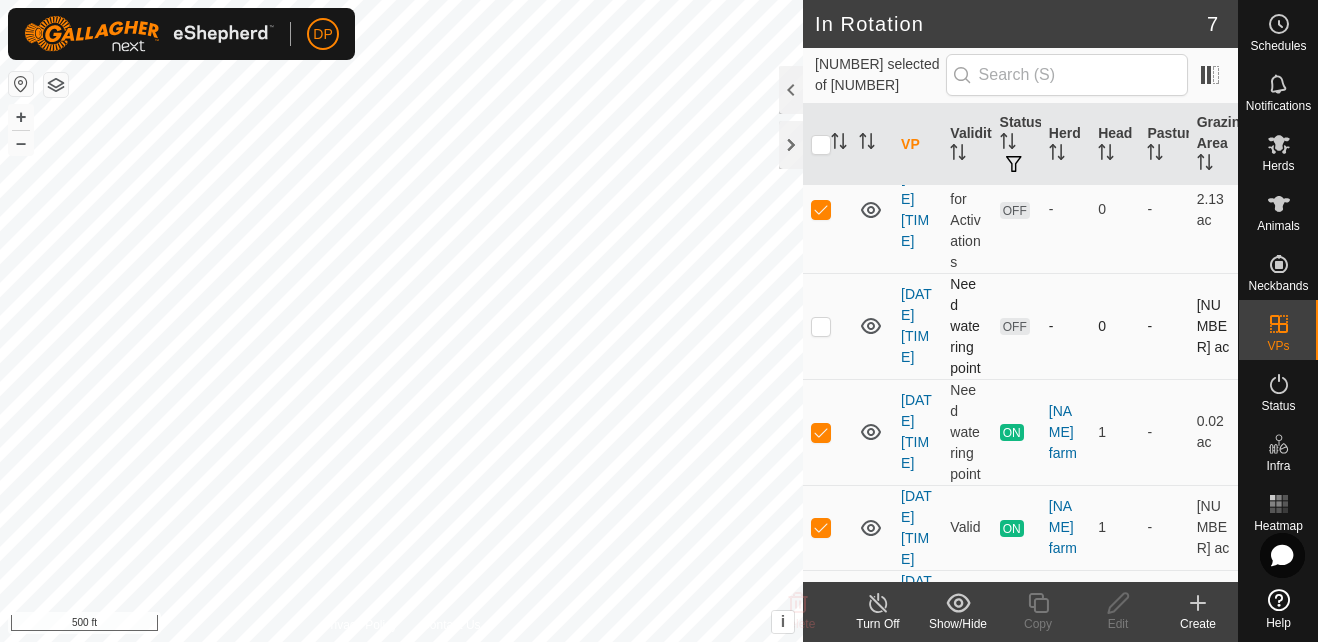 click at bounding box center (821, 326) 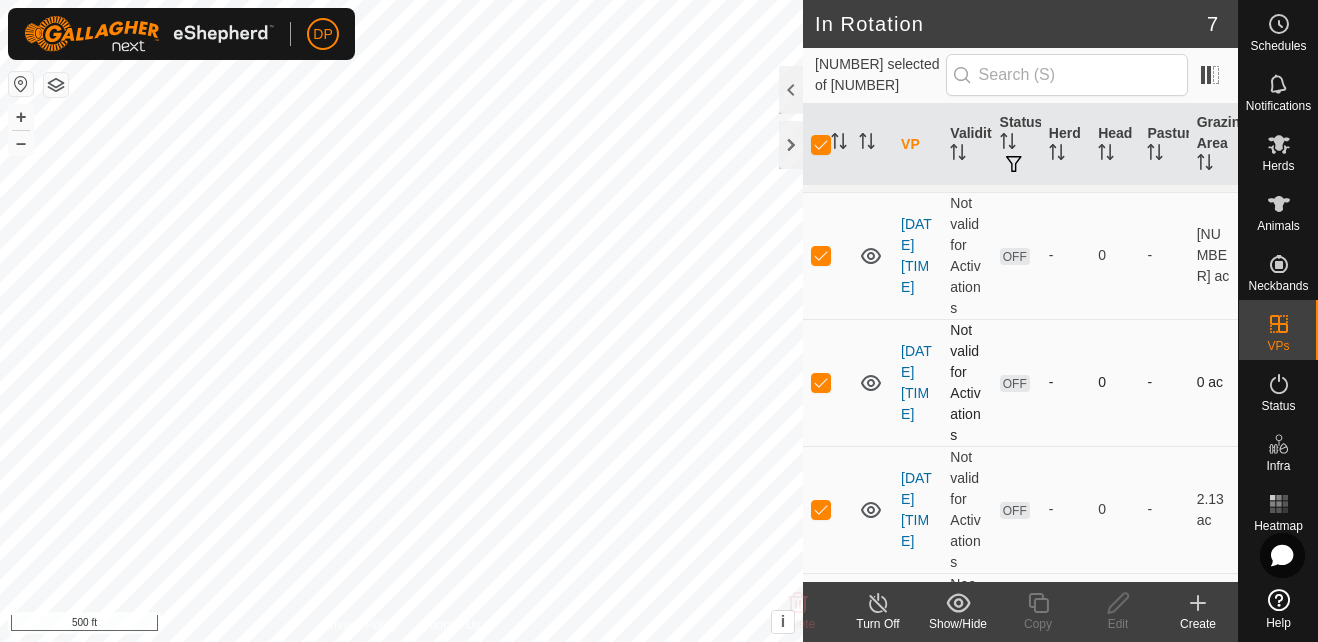 scroll, scrollTop: 0, scrollLeft: 0, axis: both 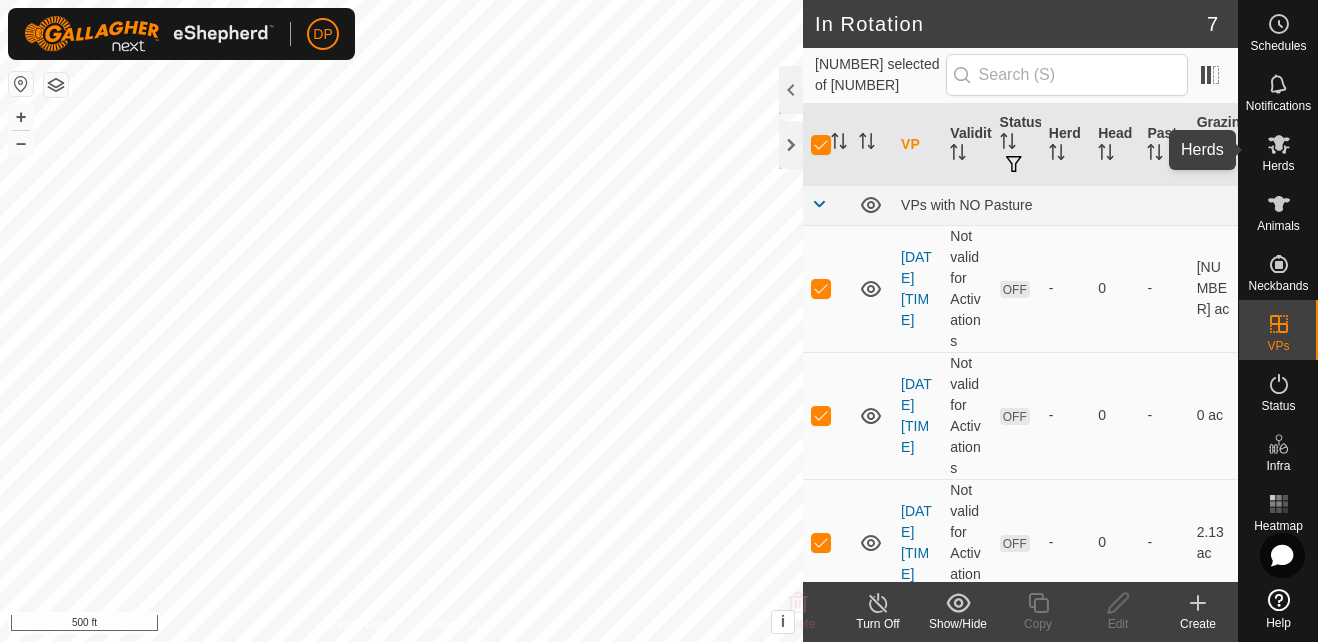 click on "Herds" at bounding box center [1278, 166] 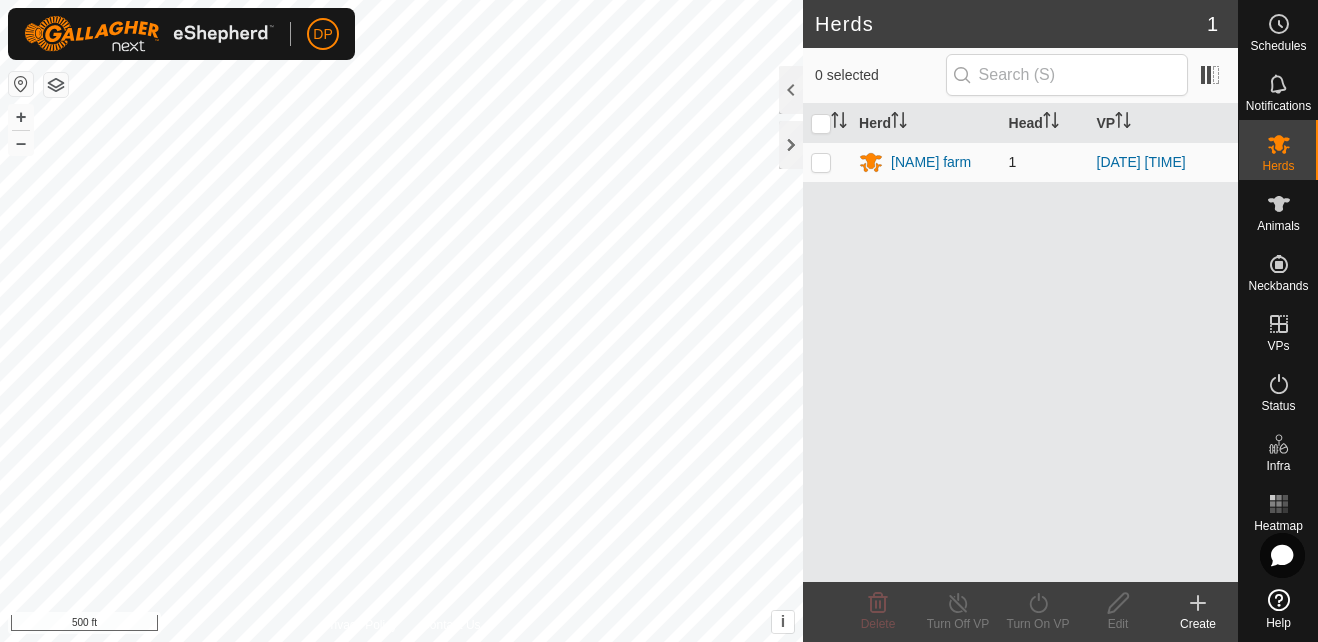 click at bounding box center [821, 162] 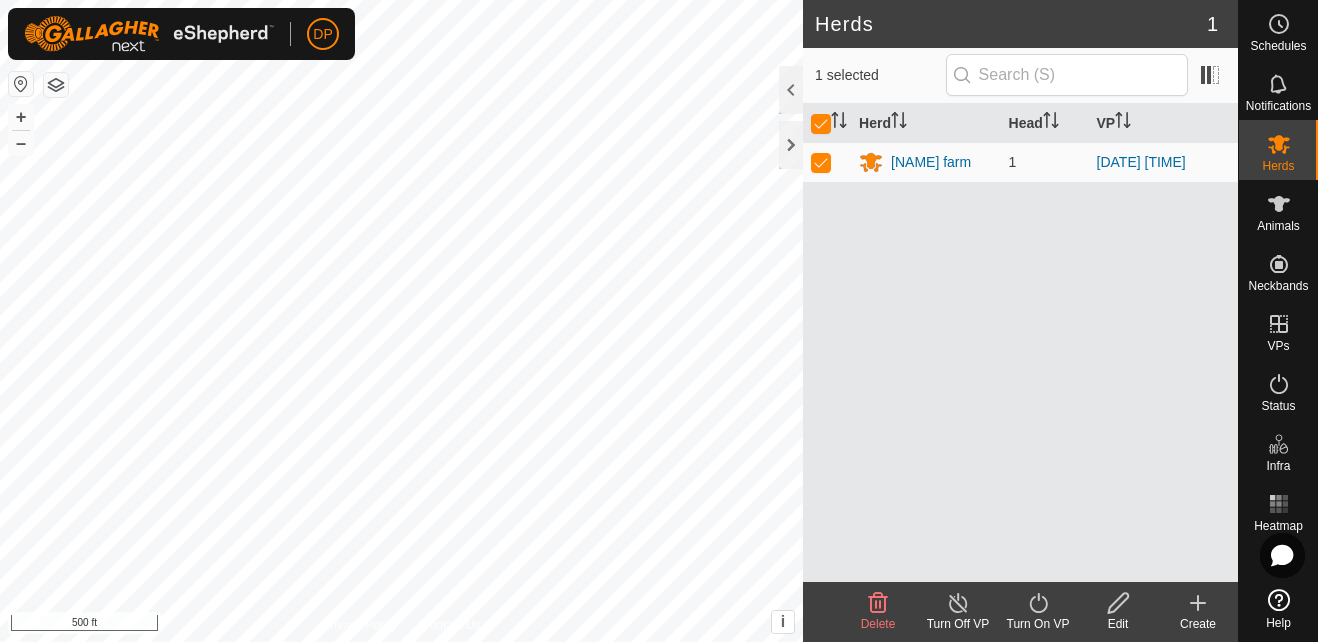 click 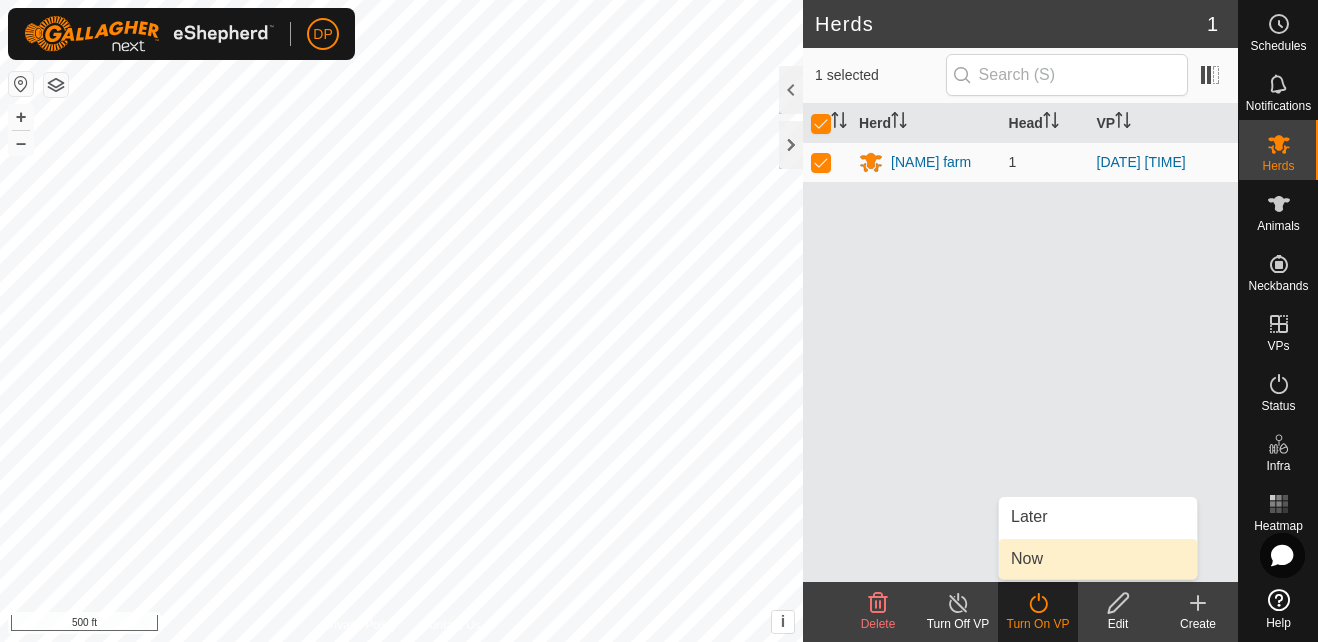 click on "Now" at bounding box center [1098, 559] 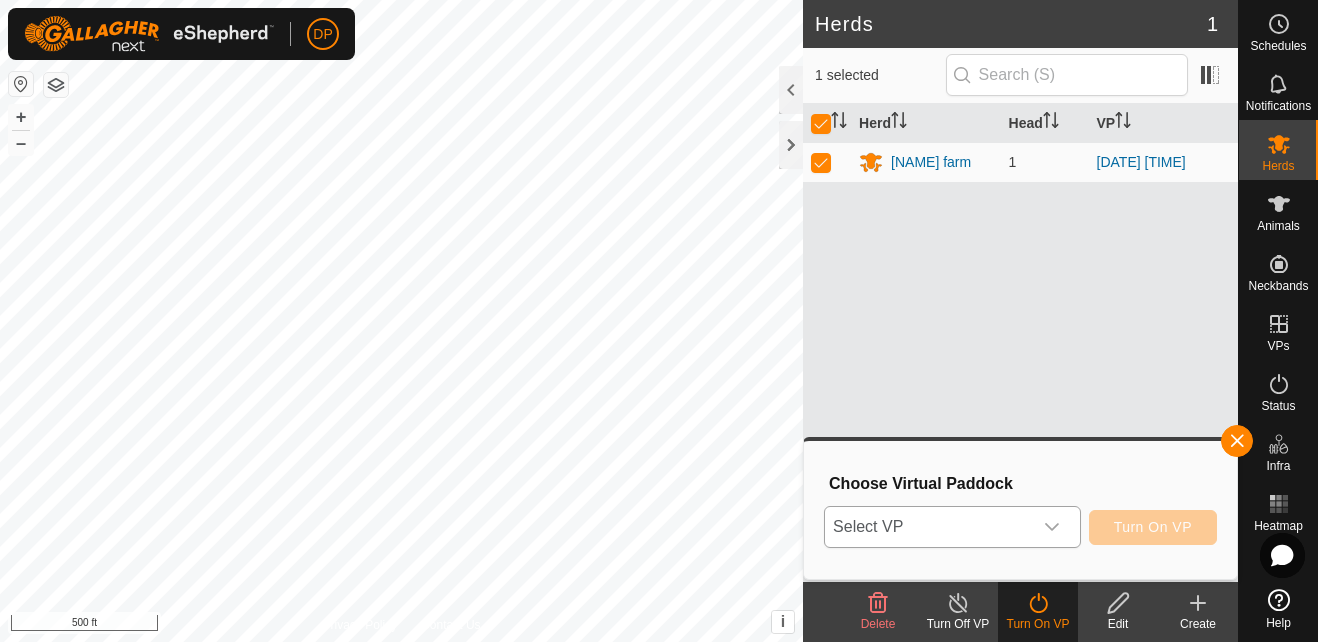 click 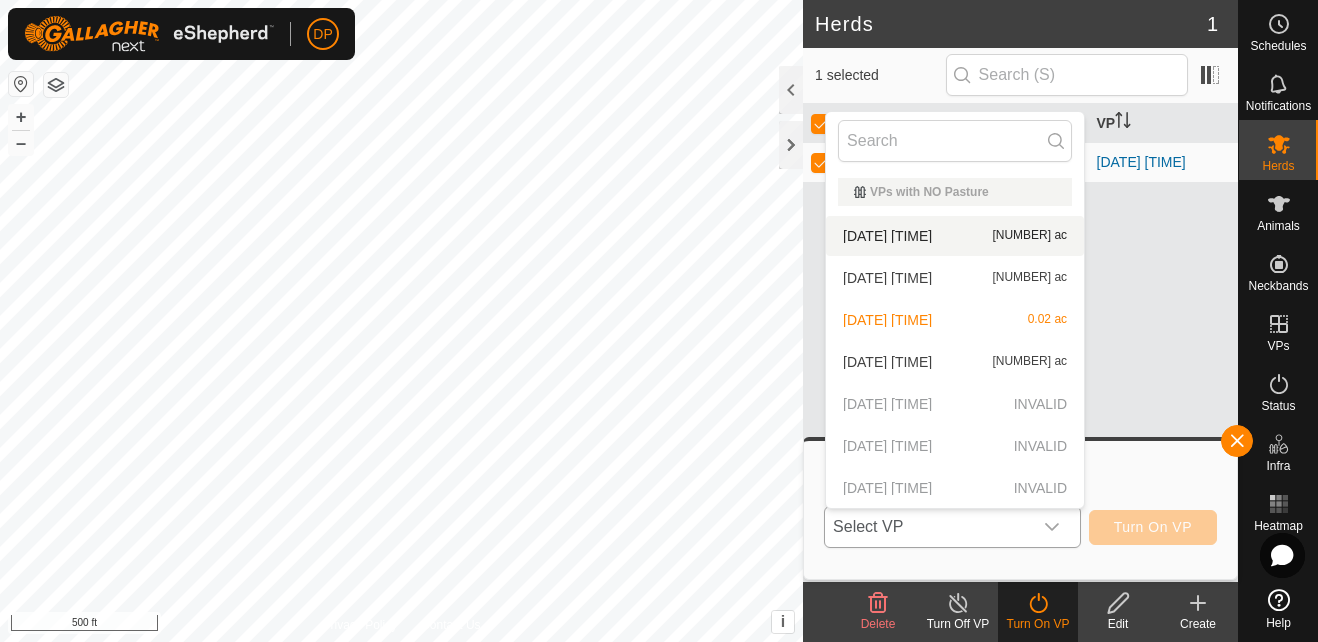click on "[DATE] [TIME] [NUMBER] ac" at bounding box center (955, 236) 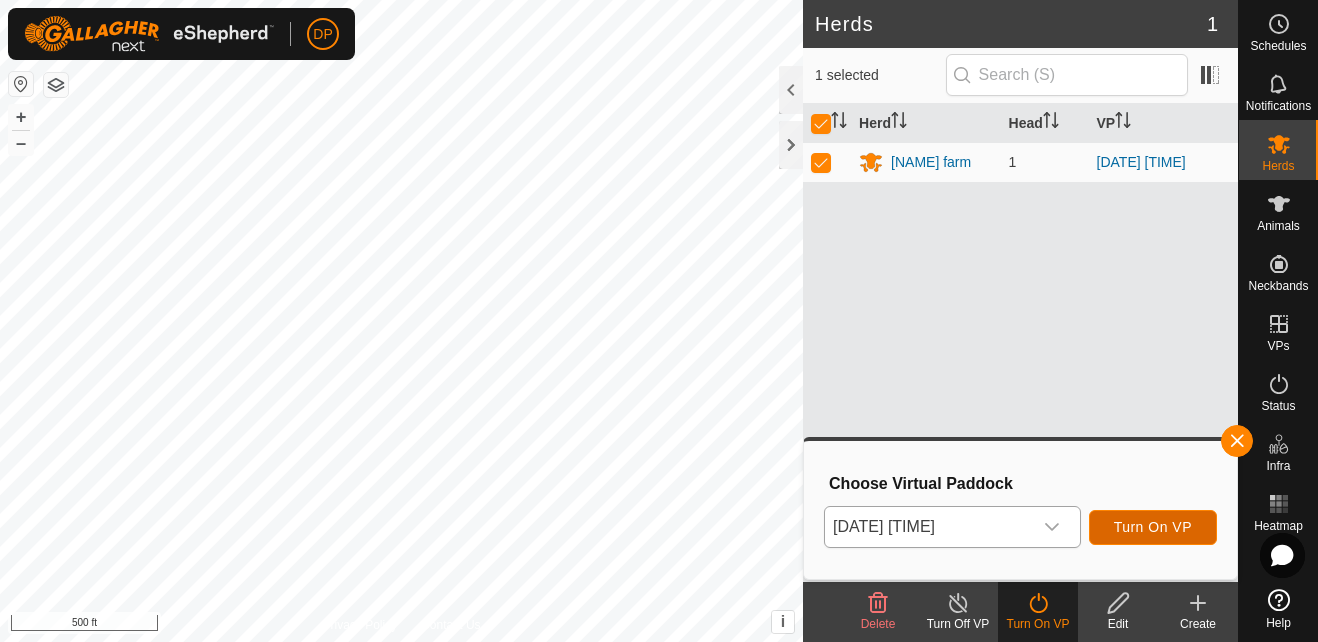 click on "Turn On VP" at bounding box center [1153, 527] 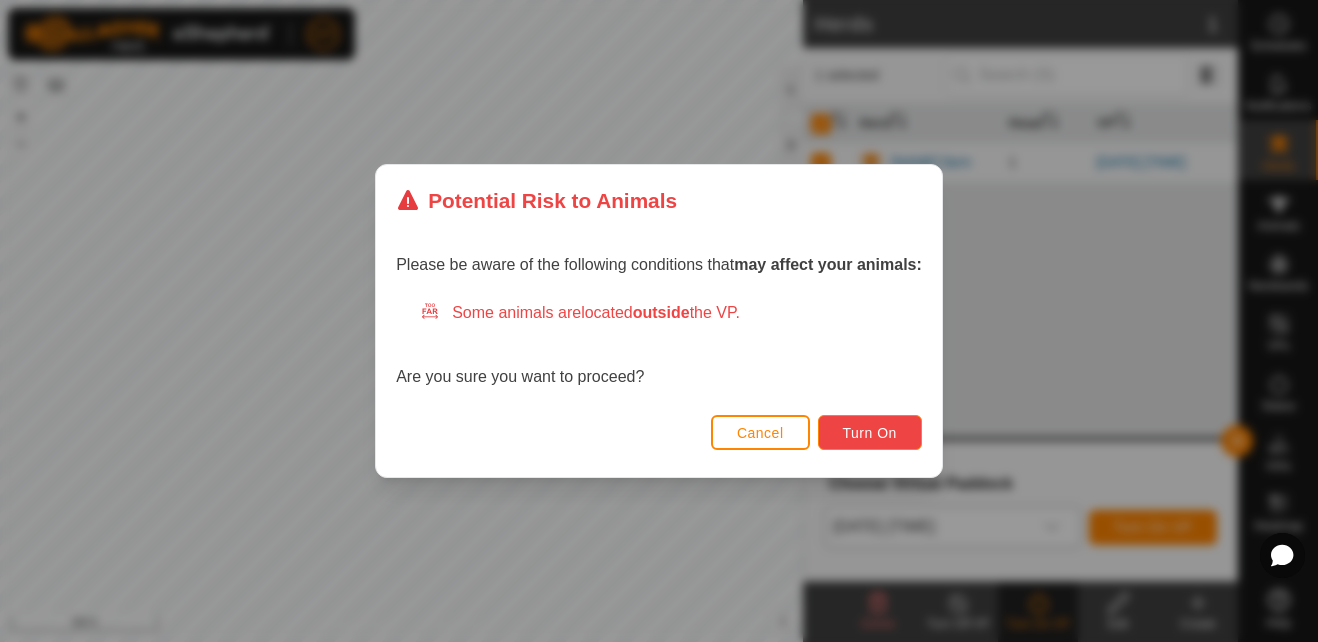 click on "Turn On" at bounding box center (870, 433) 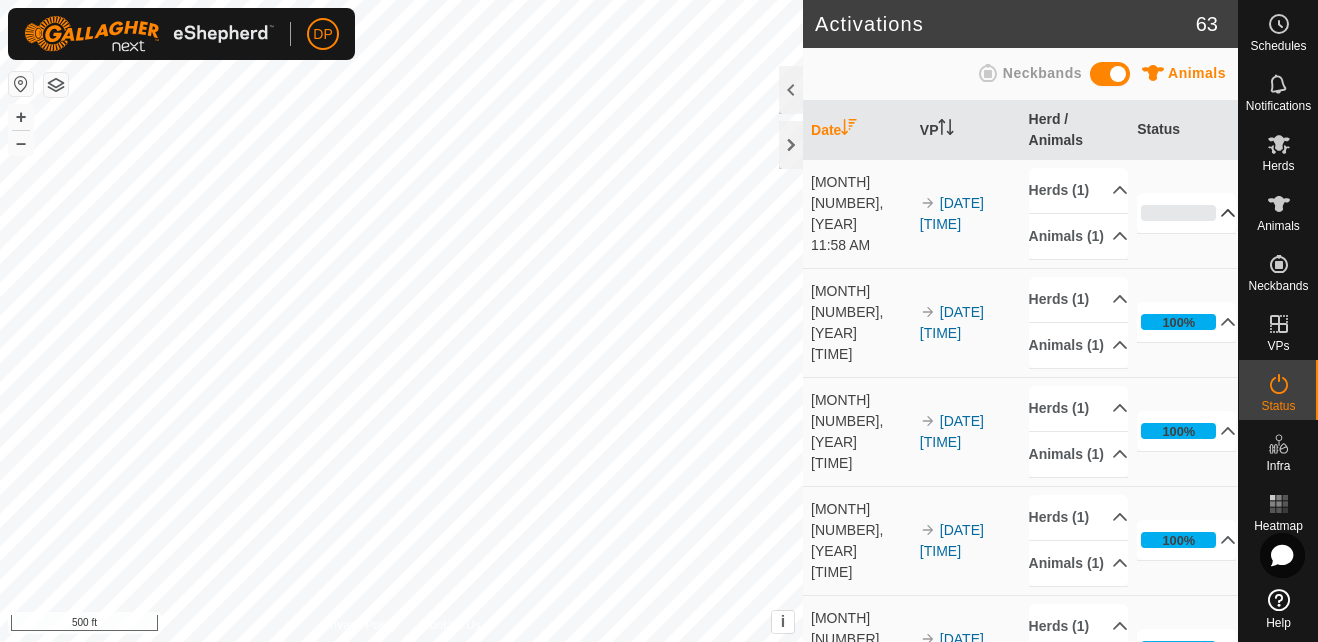 click on "0%" at bounding box center [1186, 213] 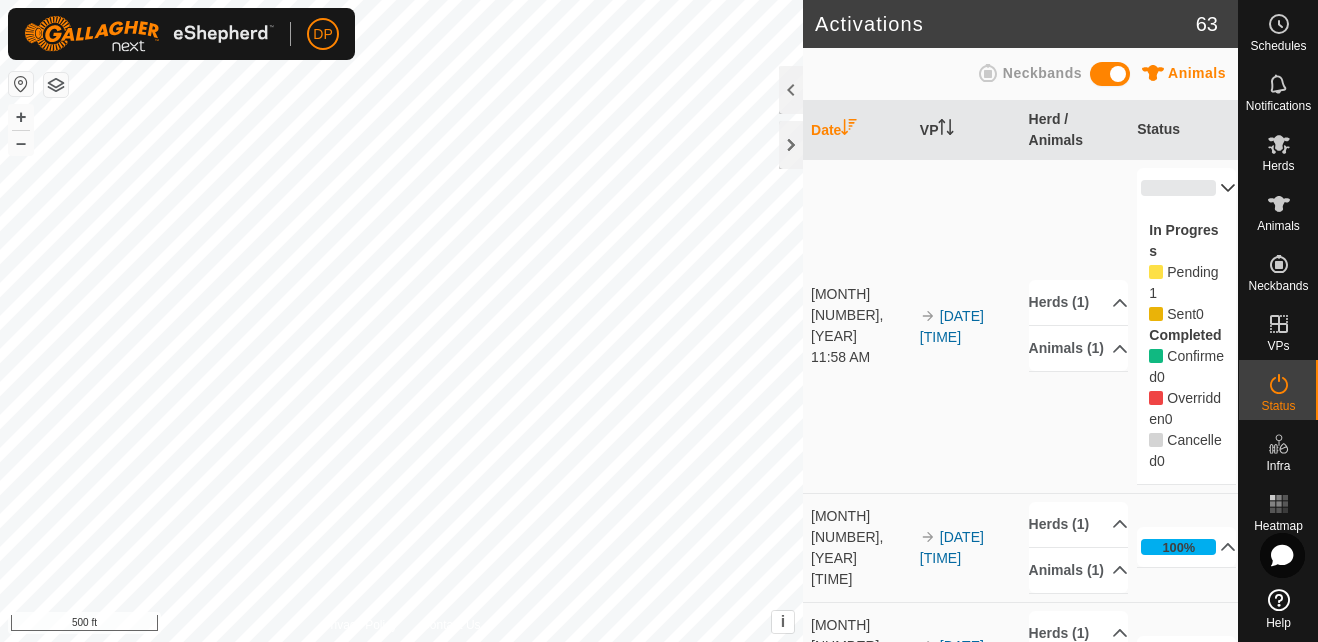 click on "0%" at bounding box center (1186, 188) 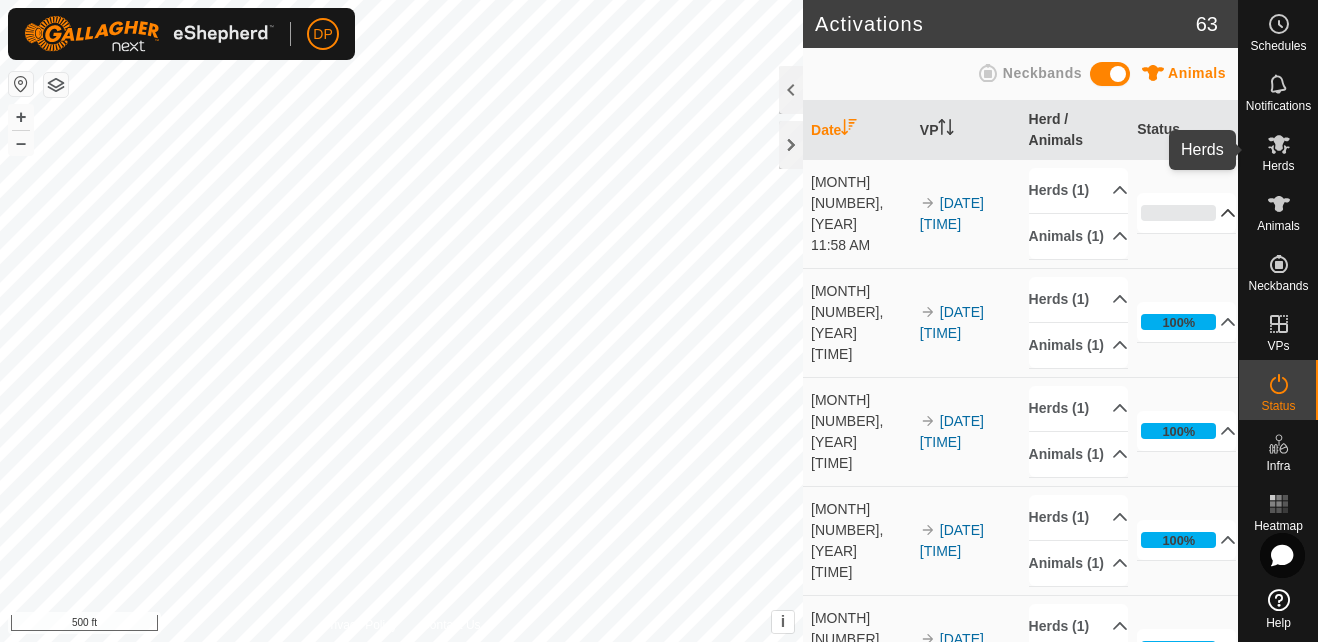 click 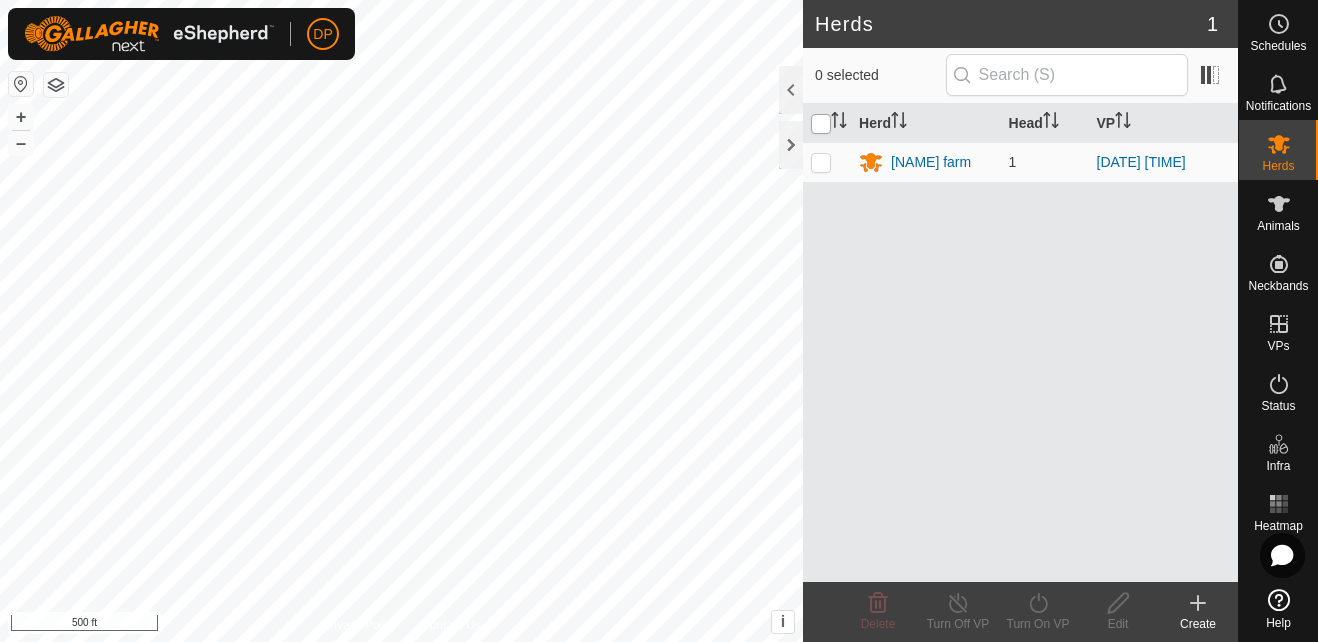 click at bounding box center (821, 124) 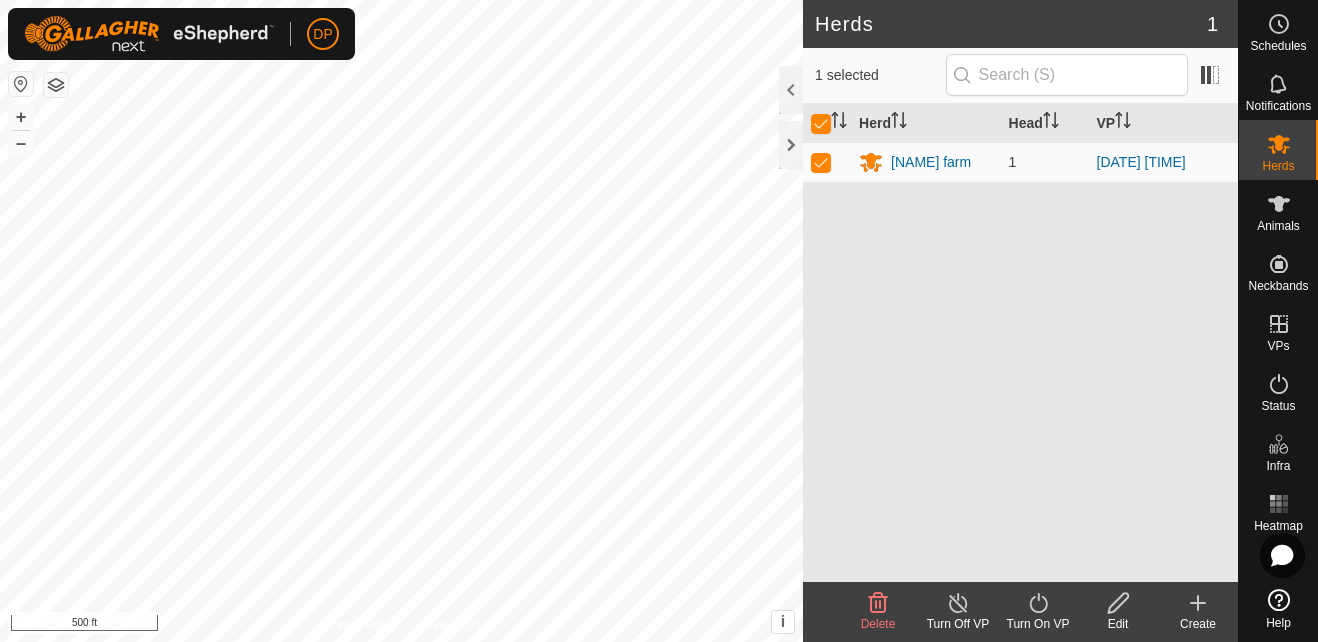 click on "Turn On VP" 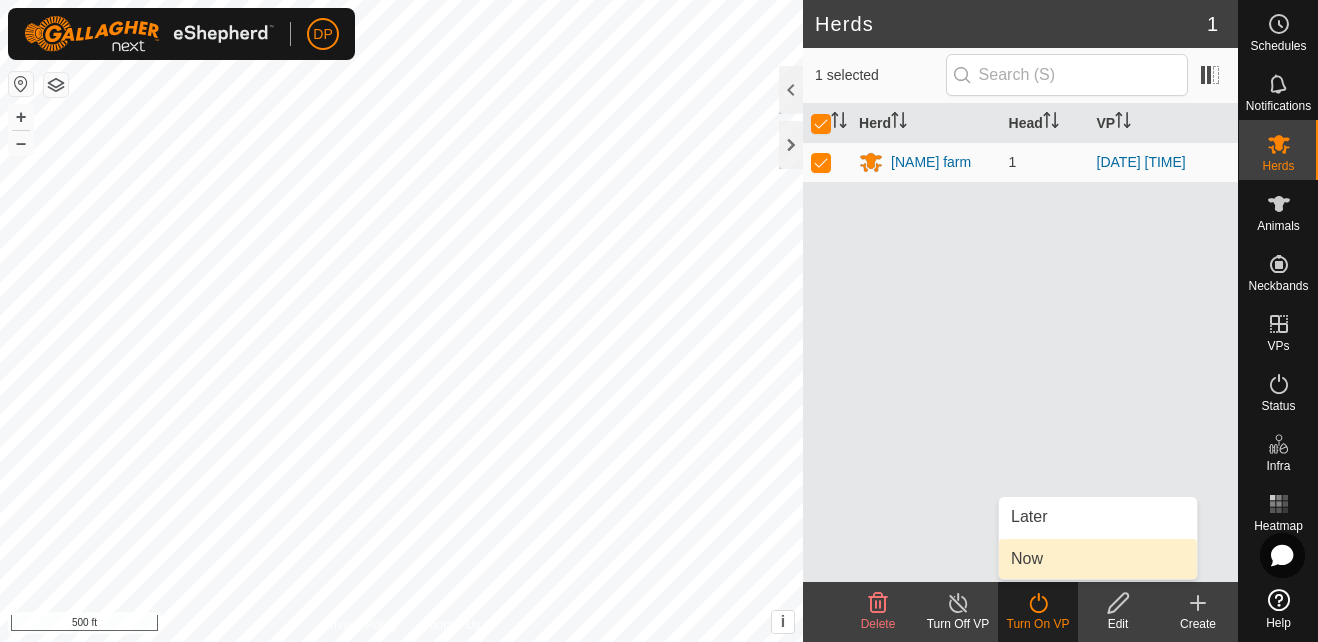 click on "Now" at bounding box center (1098, 559) 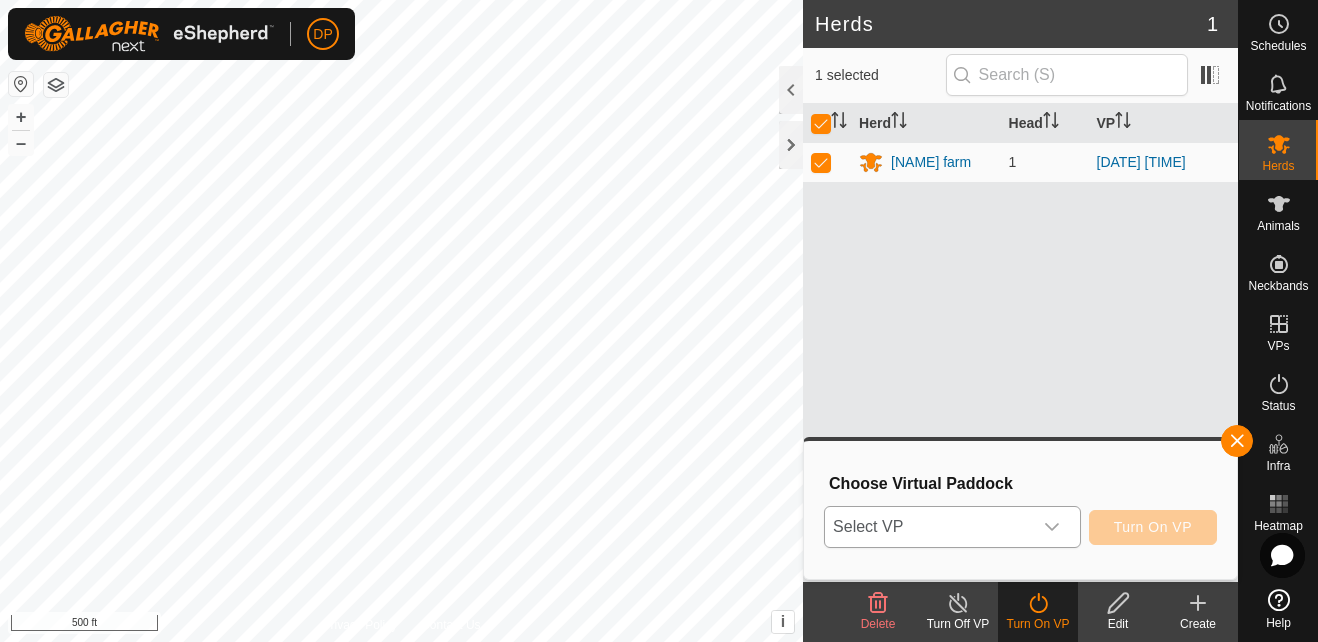 click 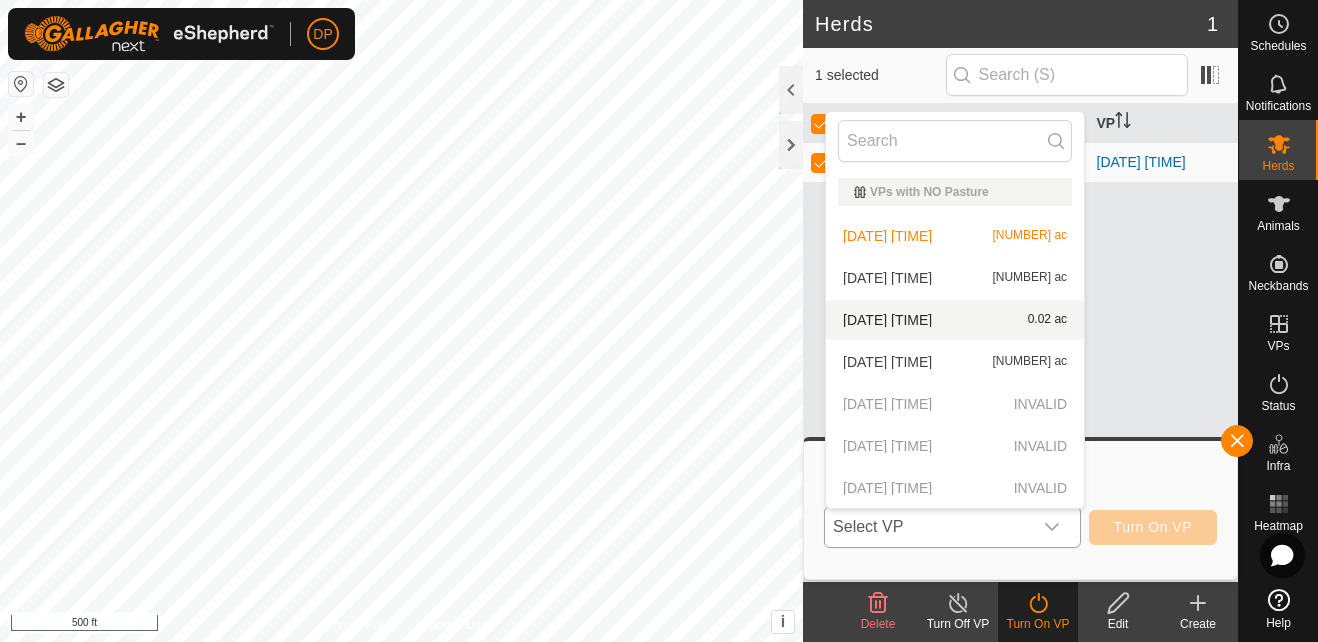 click on "[DATE] [TIME] [NUMBER] ac" at bounding box center (955, 320) 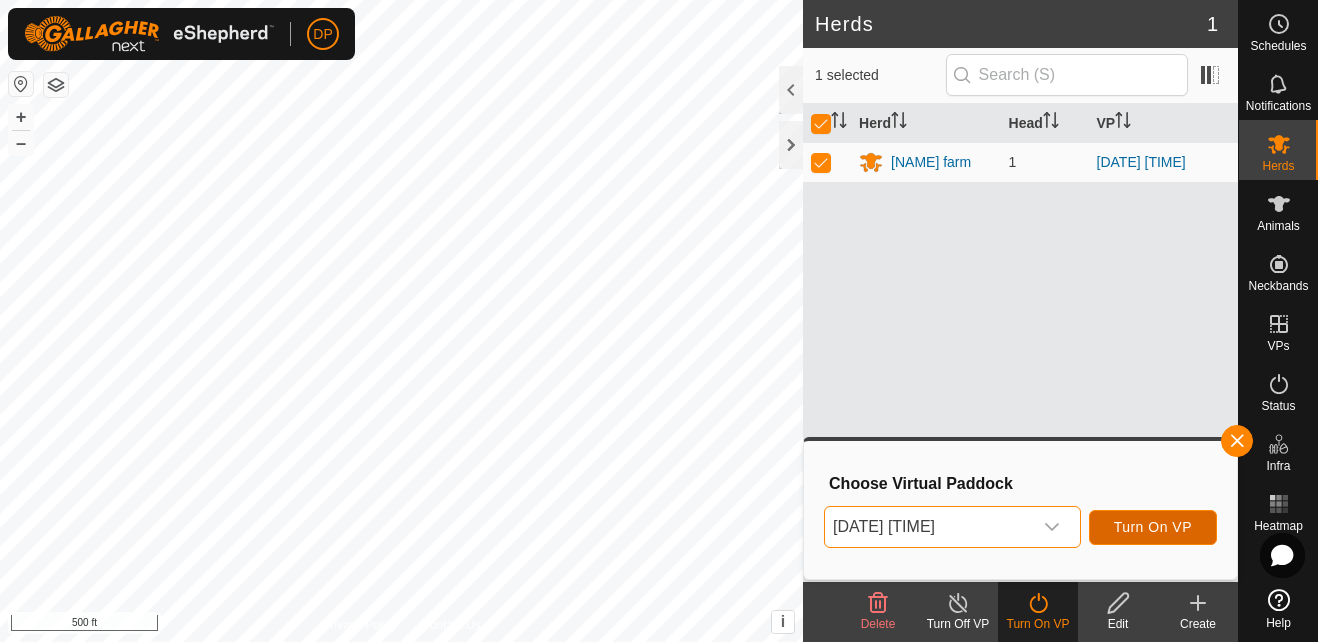 click on "Turn On VP" at bounding box center (1153, 527) 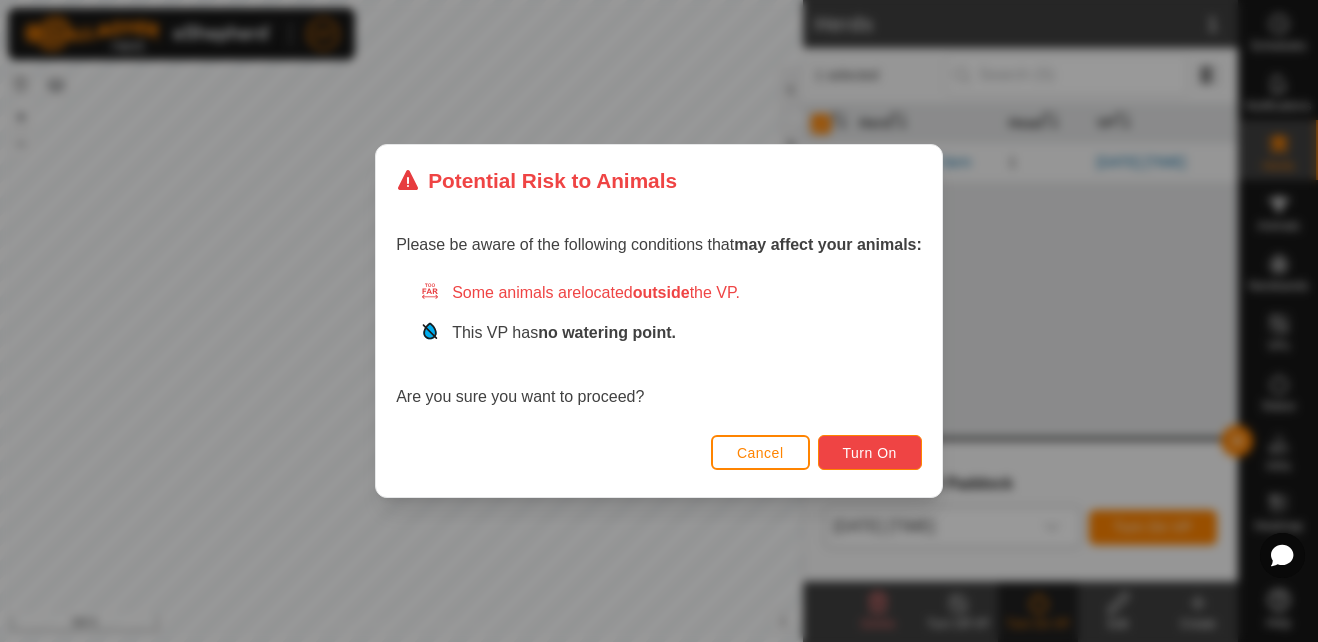 click on "Turn On" at bounding box center (870, 453) 